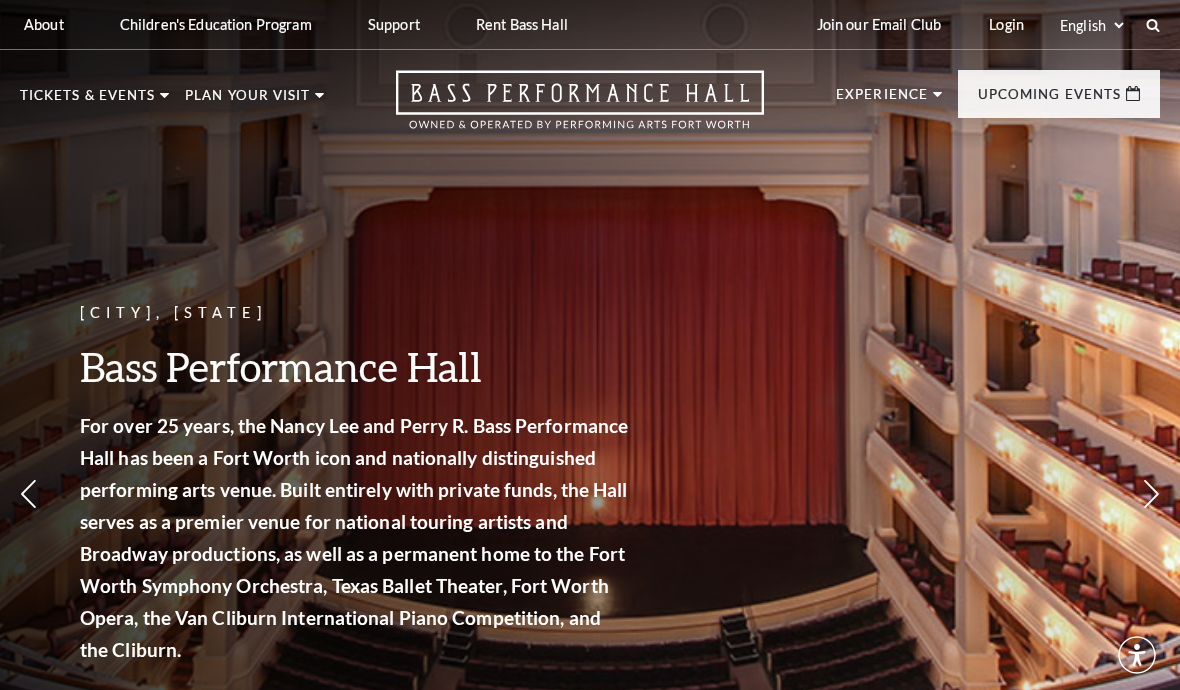 scroll, scrollTop: 0, scrollLeft: 0, axis: both 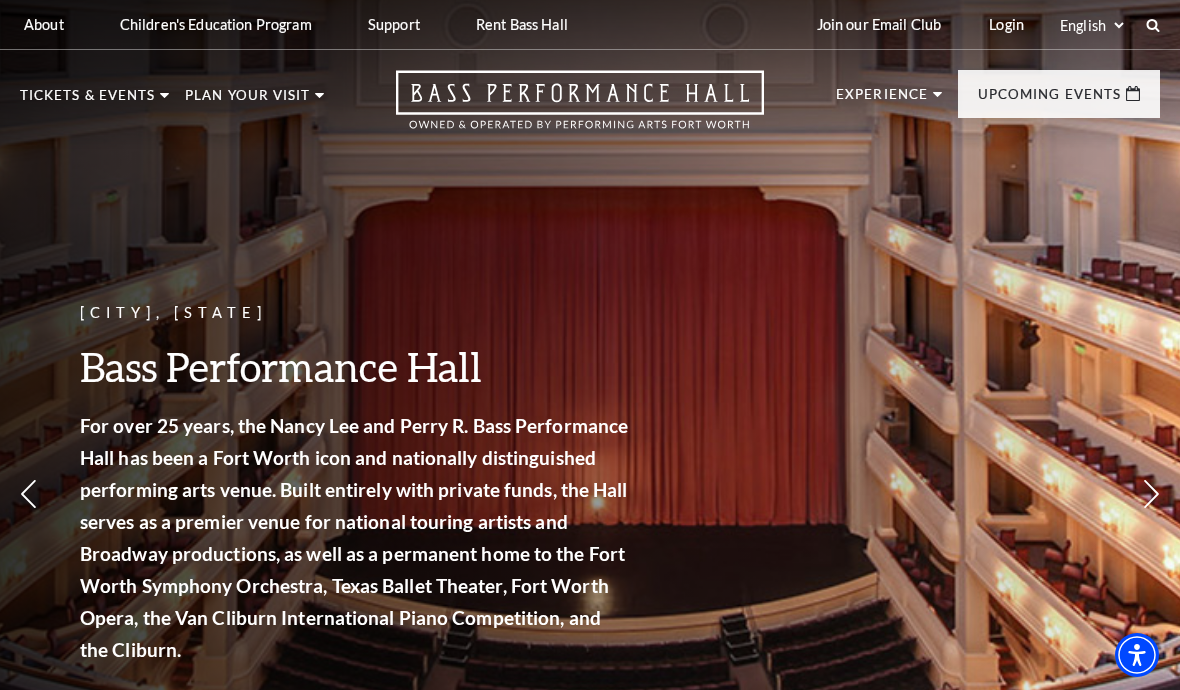 click on "Login" at bounding box center (1006, 24) 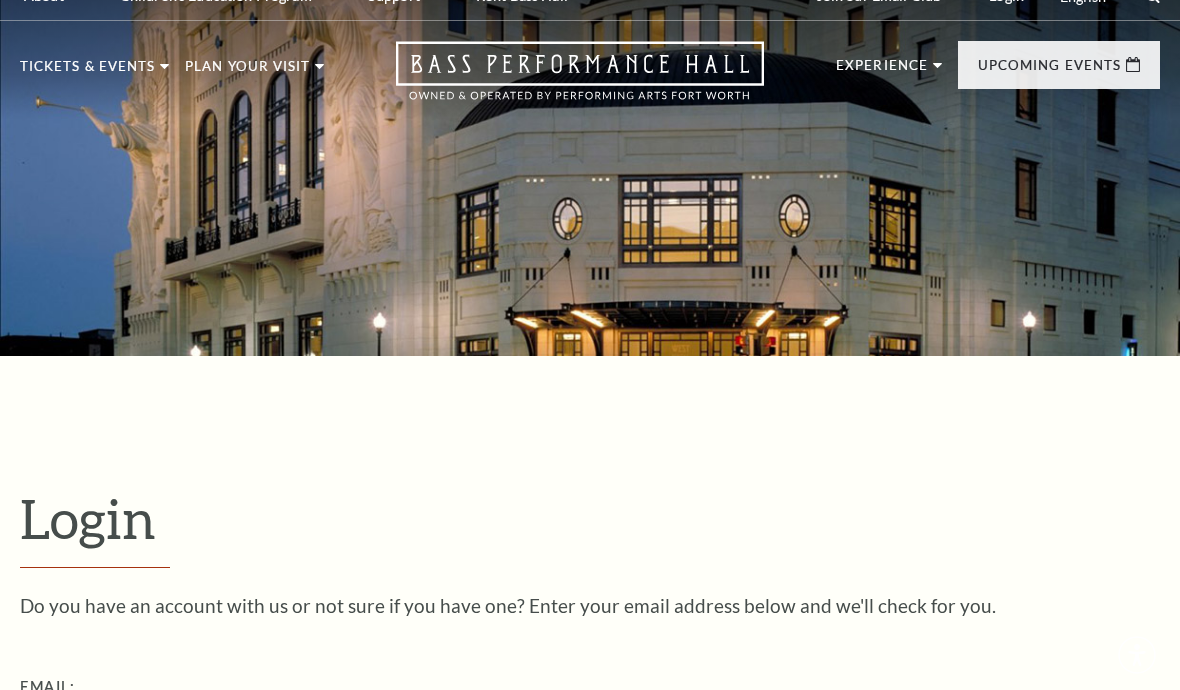 scroll, scrollTop: 201, scrollLeft: 0, axis: vertical 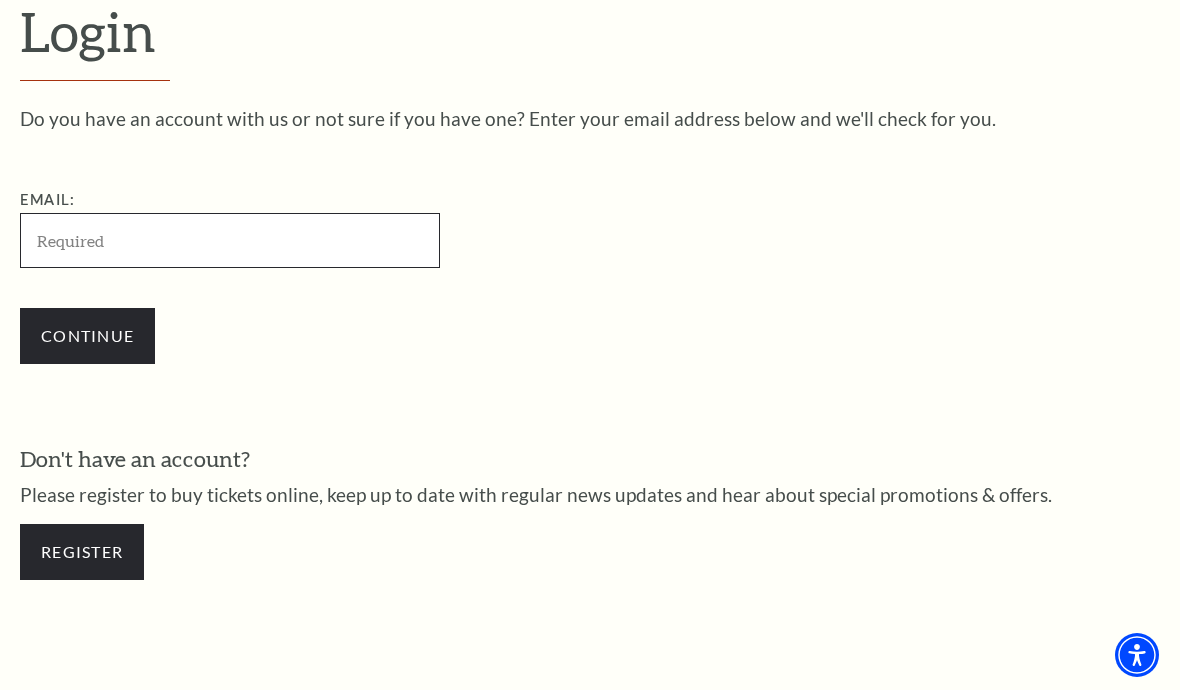 type on "barbismom50@yahoo.com" 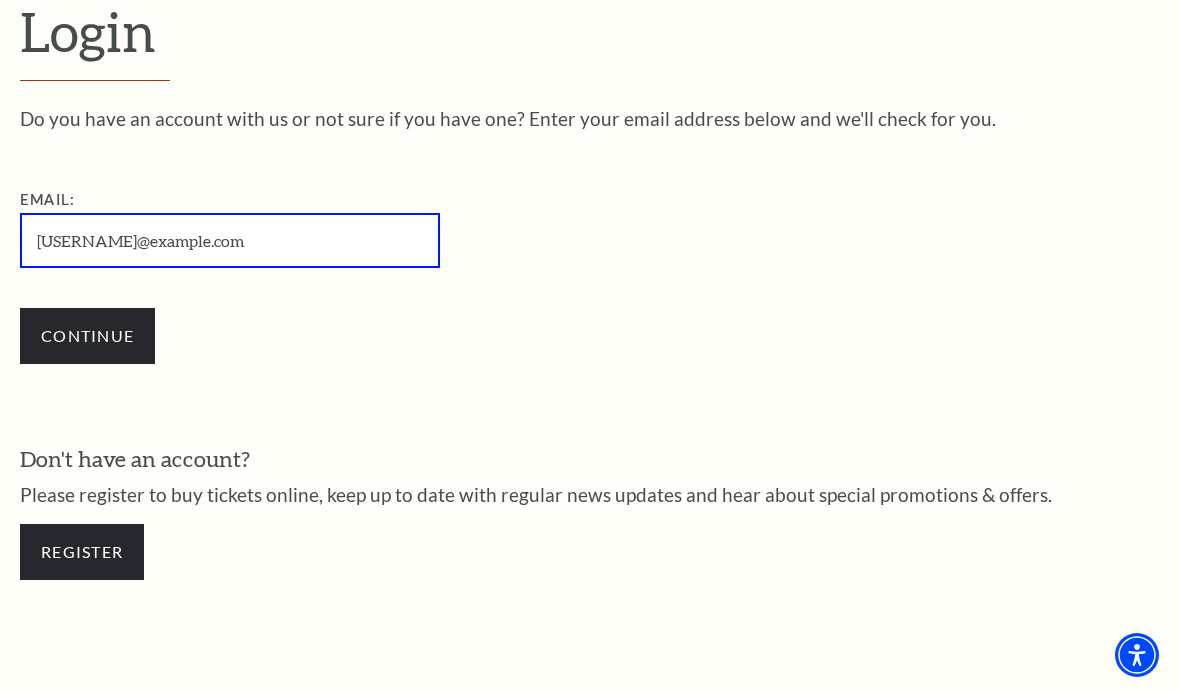 click on "Continue" at bounding box center (87, 336) 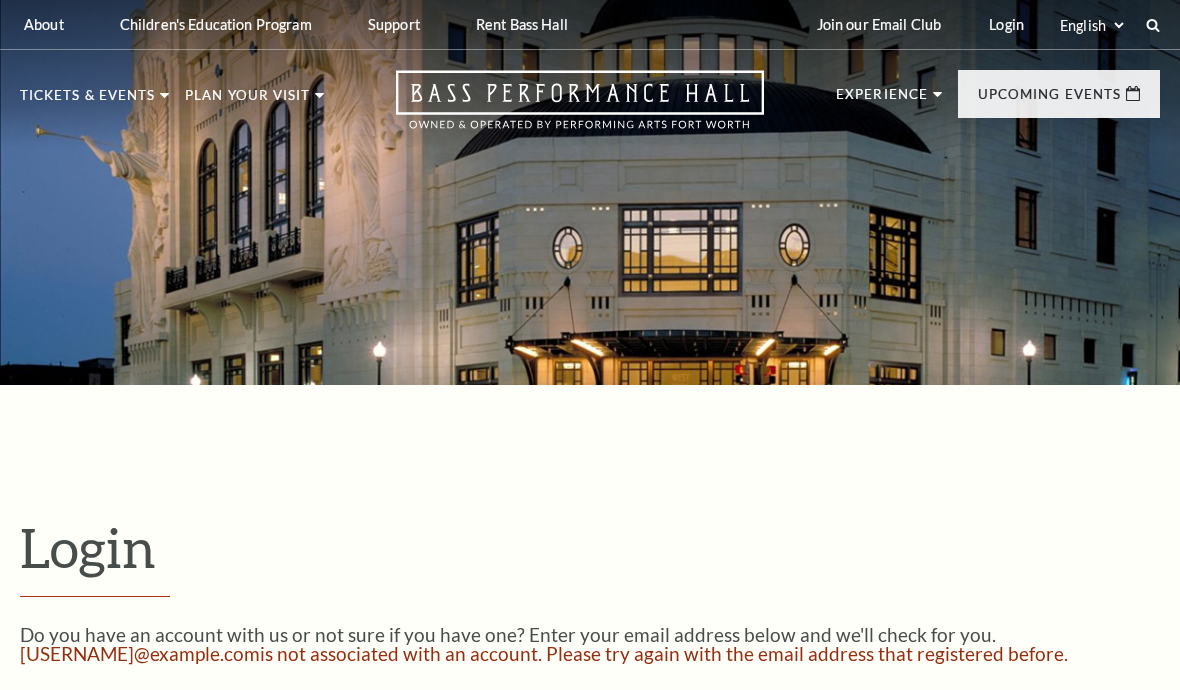 scroll, scrollTop: 0, scrollLeft: 0, axis: both 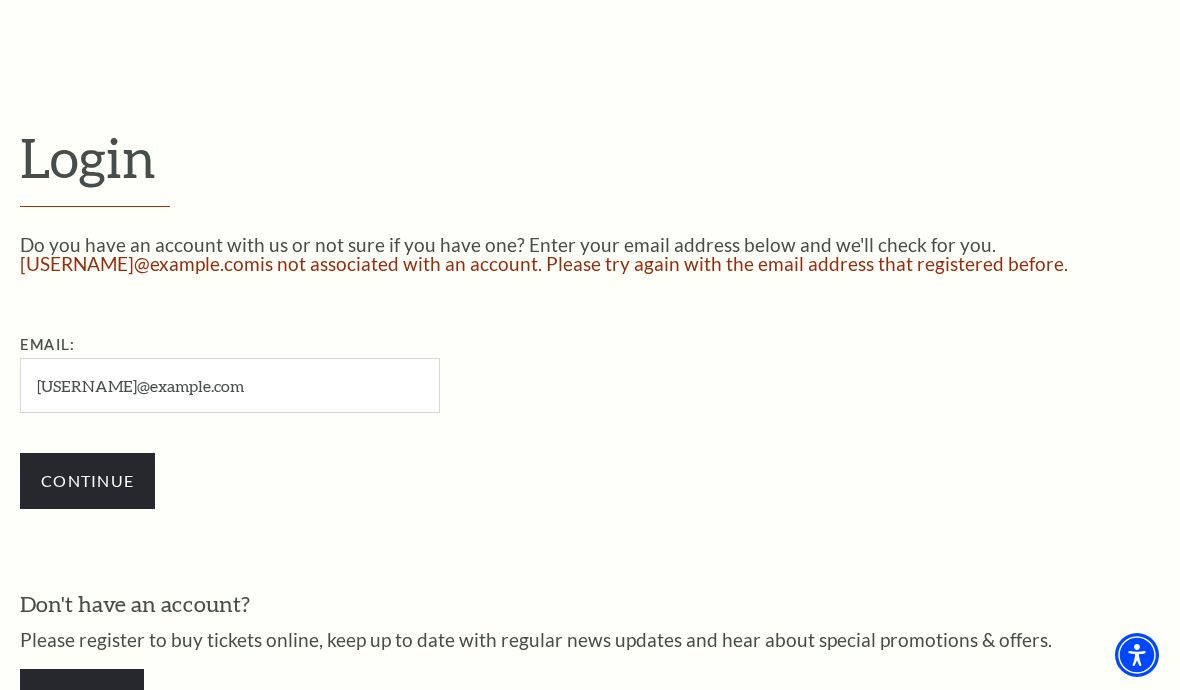 click on "Register" at bounding box center [82, 697] 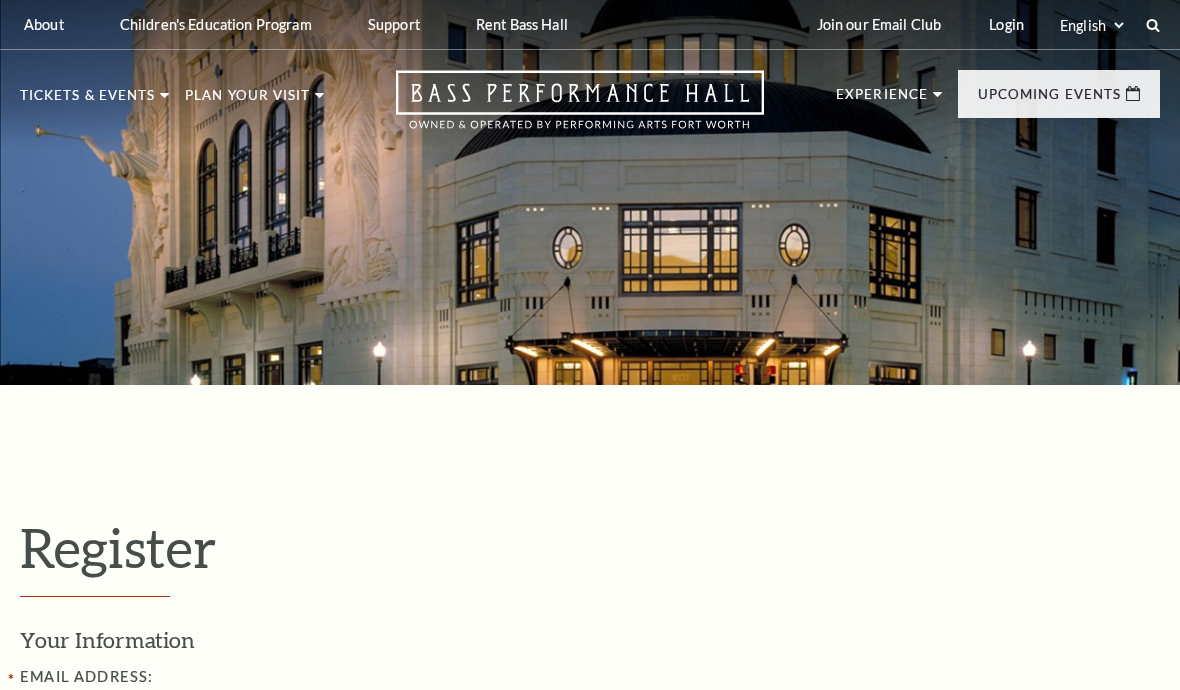 select on "1" 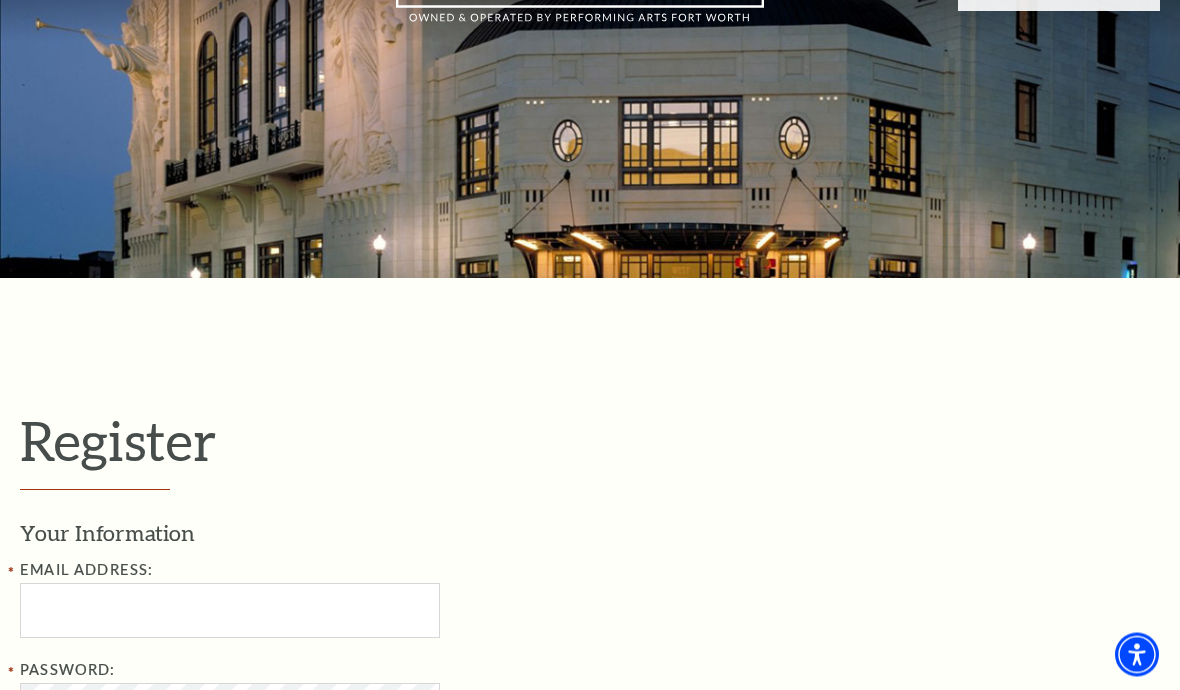 scroll, scrollTop: 103, scrollLeft: 0, axis: vertical 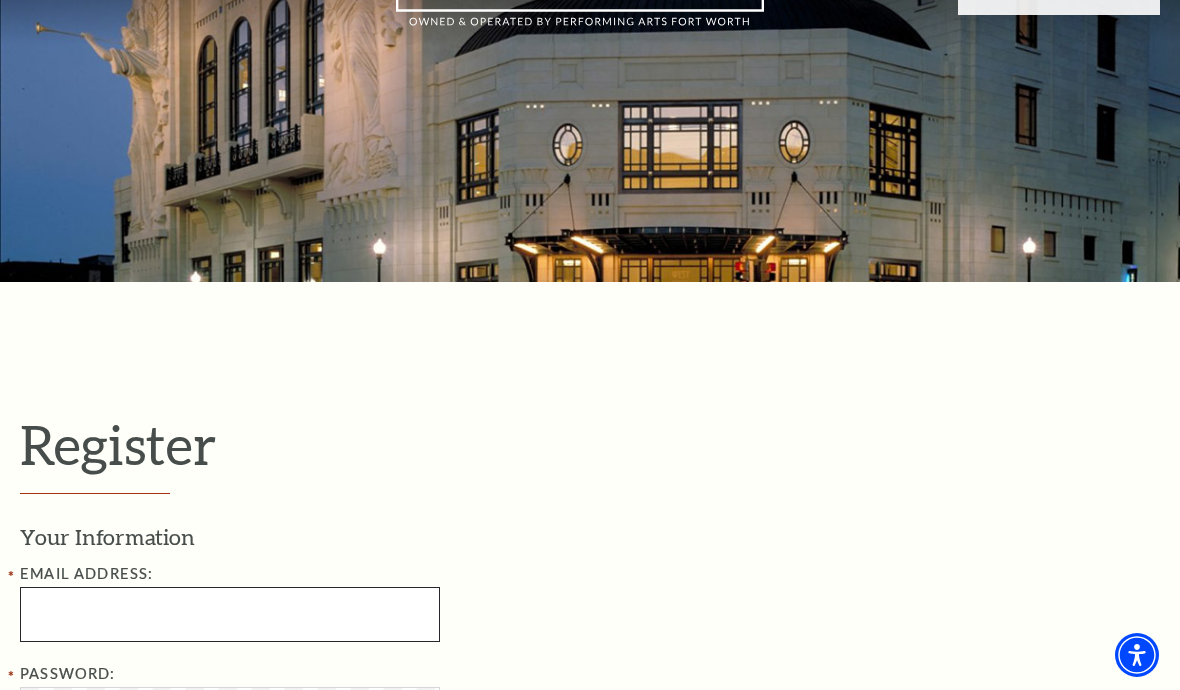click at bounding box center [230, 614] 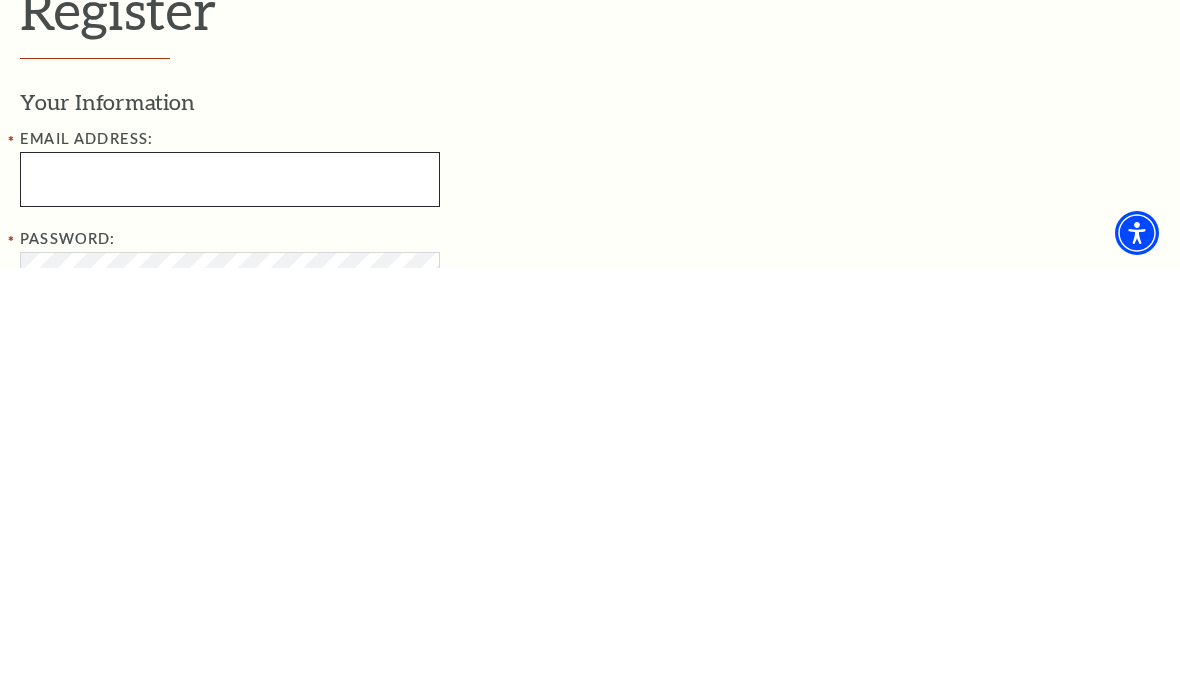 type on "[EMAIL]" 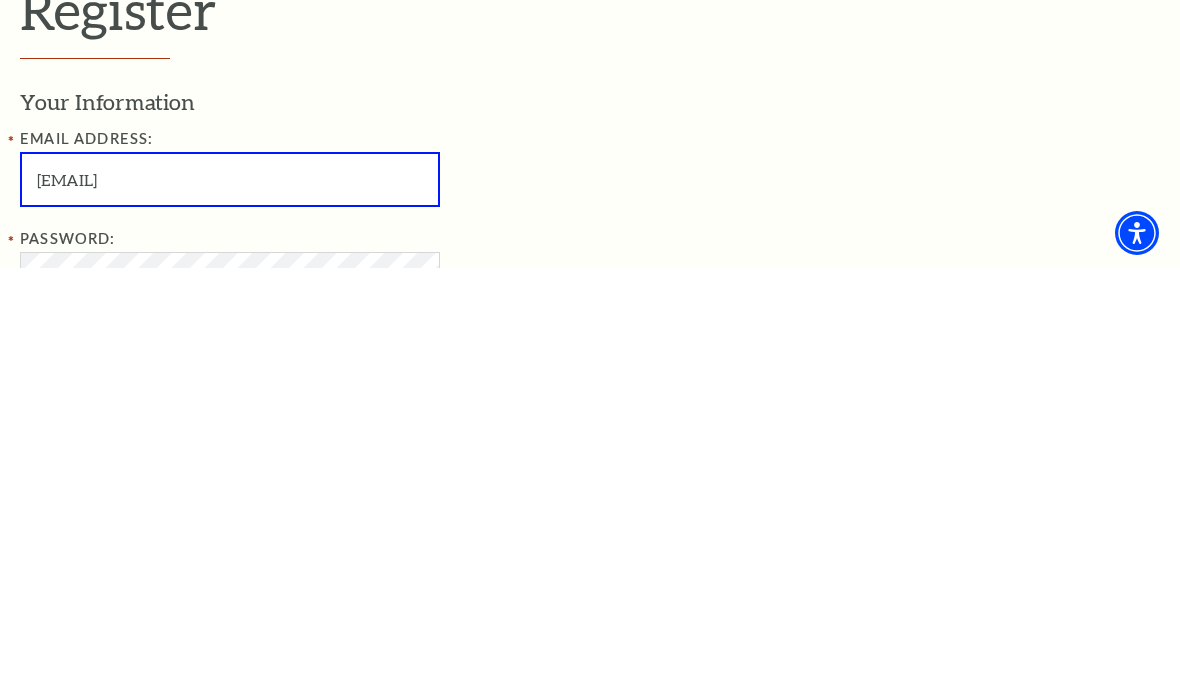 scroll, scrollTop: 539, scrollLeft: 0, axis: vertical 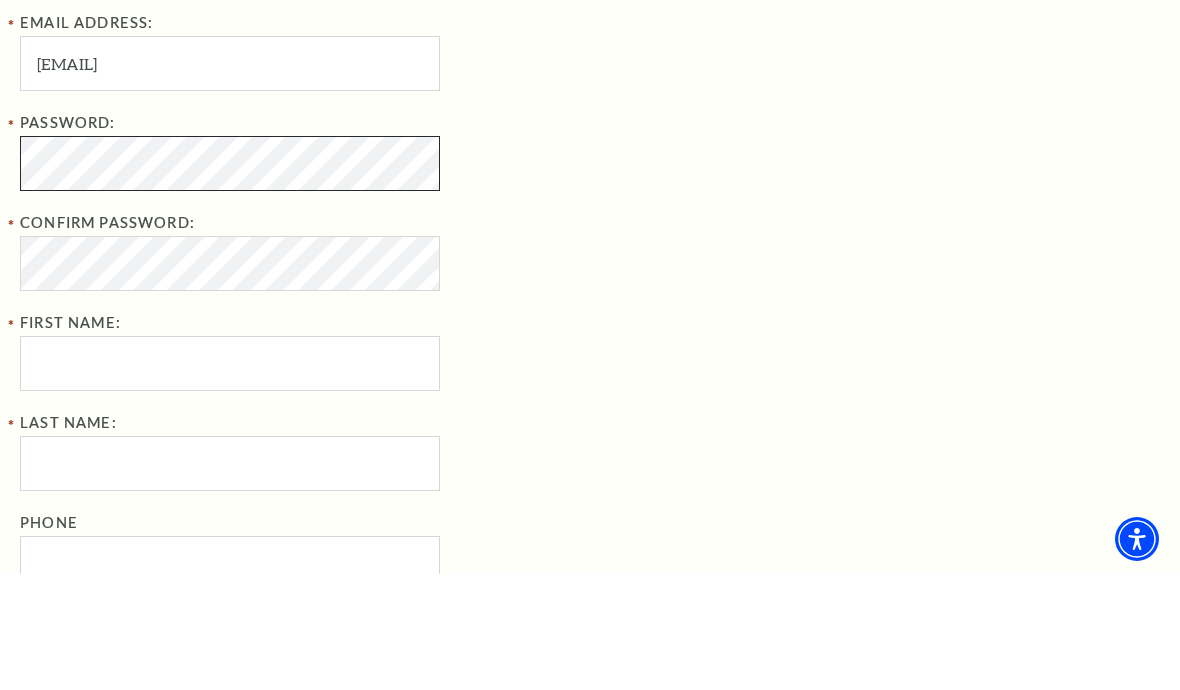 click on "Register" at bounding box center (1052, 1570) 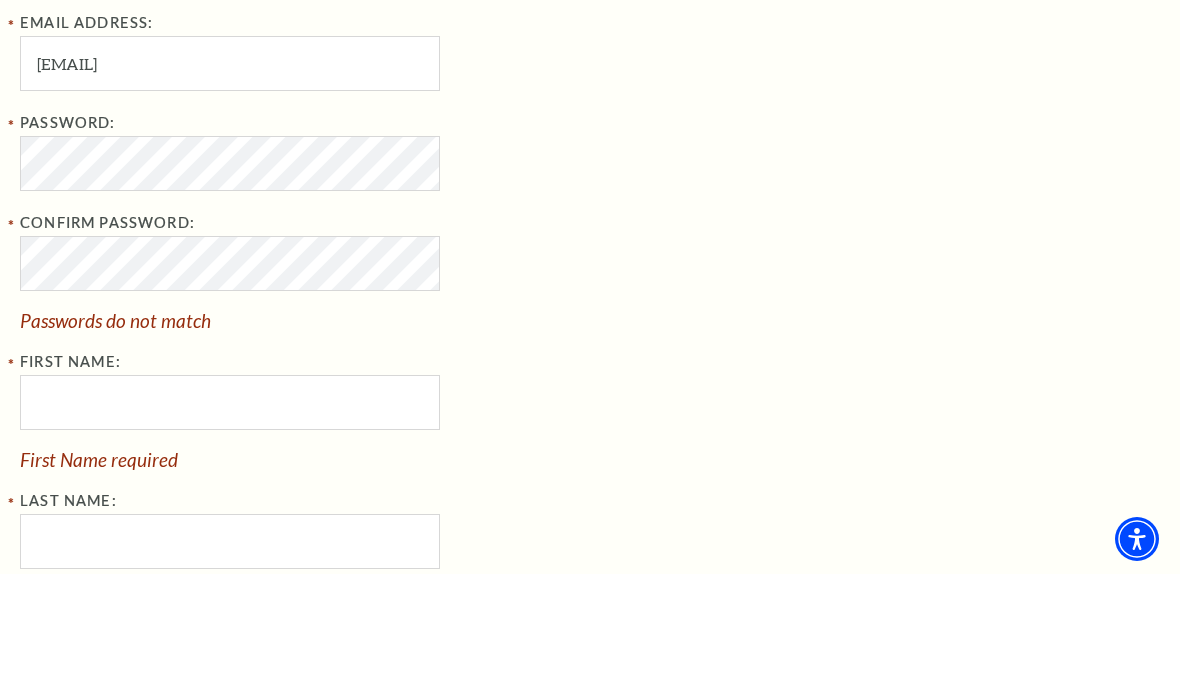 scroll, scrollTop: 655, scrollLeft: 0, axis: vertical 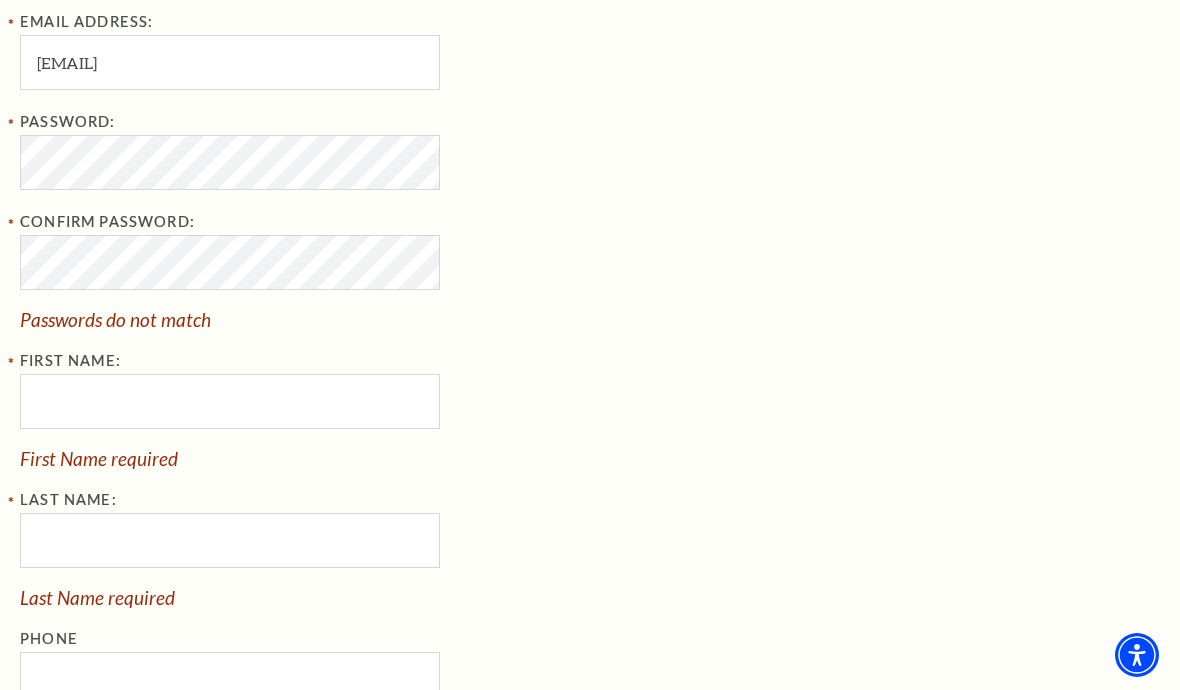 click on "Password:       Confirm Password:     Passwords do not match   First Name:     First Name required" at bounding box center (345, 289) 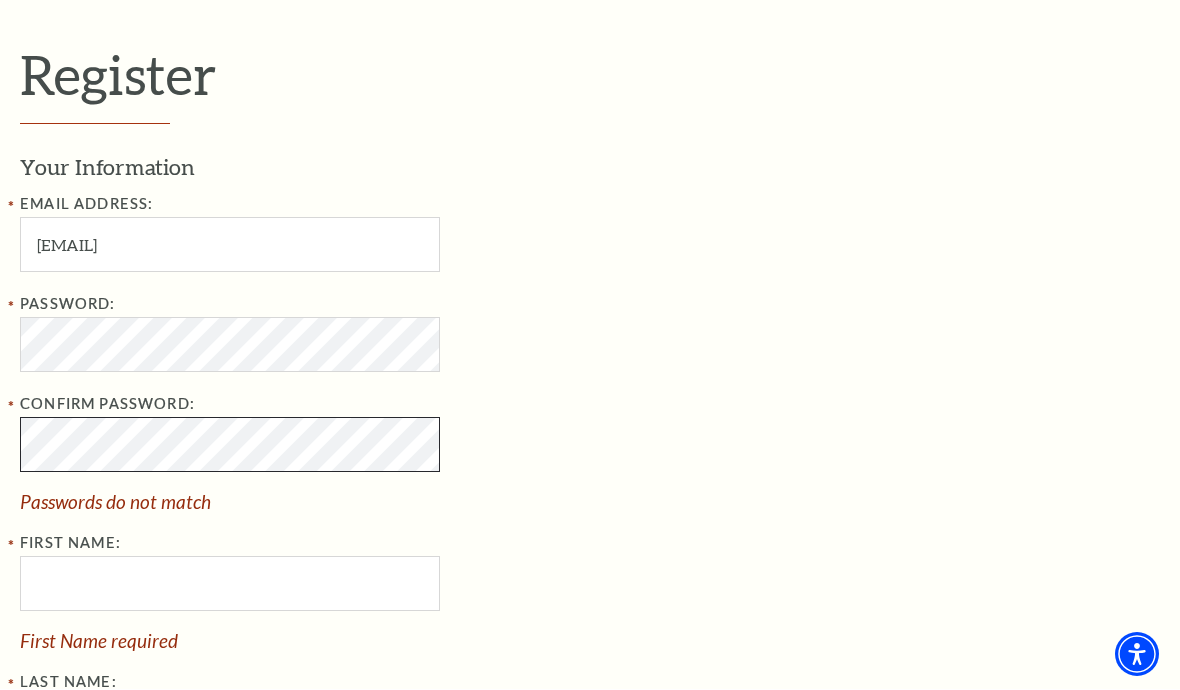 scroll, scrollTop: 472, scrollLeft: 0, axis: vertical 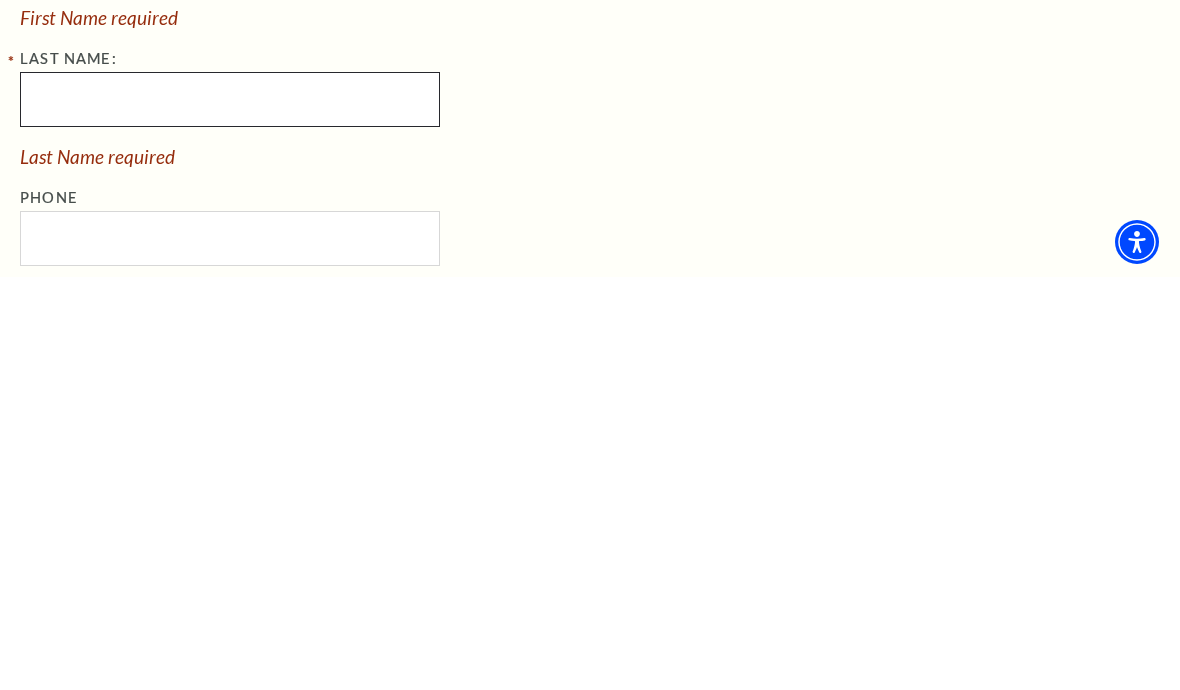 click on "Last Name:" at bounding box center (230, 512) 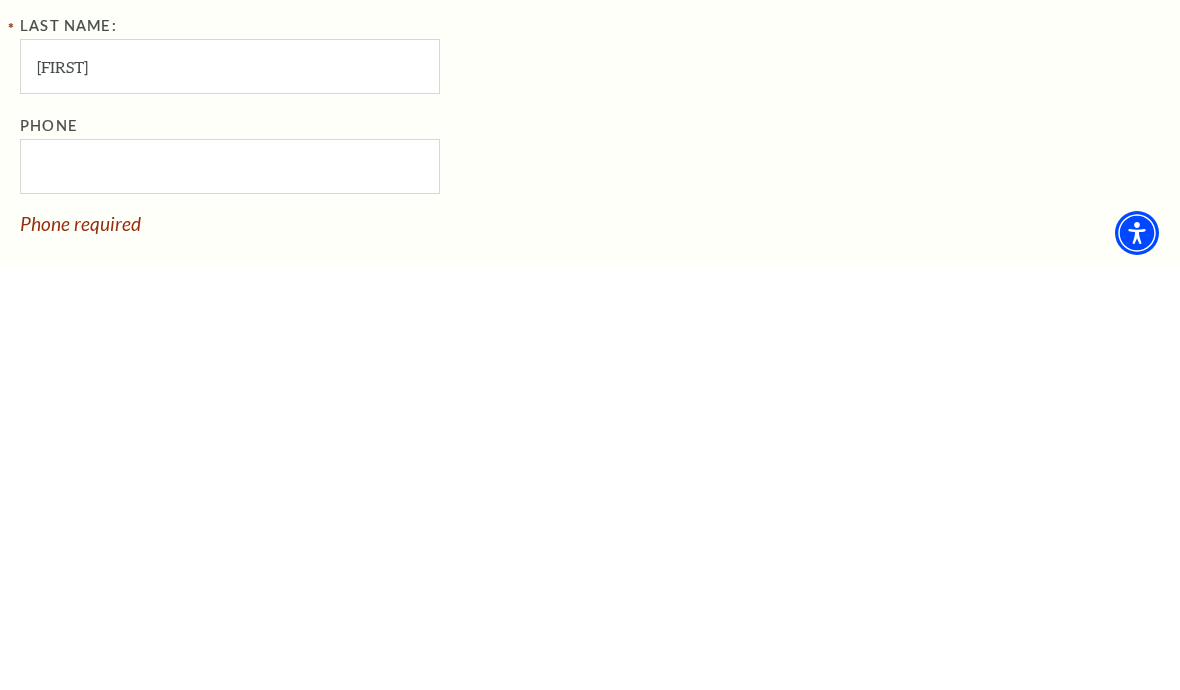 click on "Your Information
Email Address:   [EMAIL]     Password:       Confirm Password:       First Name:     First Name required   Last Name:   [LAST]     Phone     Phone required
New Address
COUNTRY   [COUNTRY]" at bounding box center [590, 740] 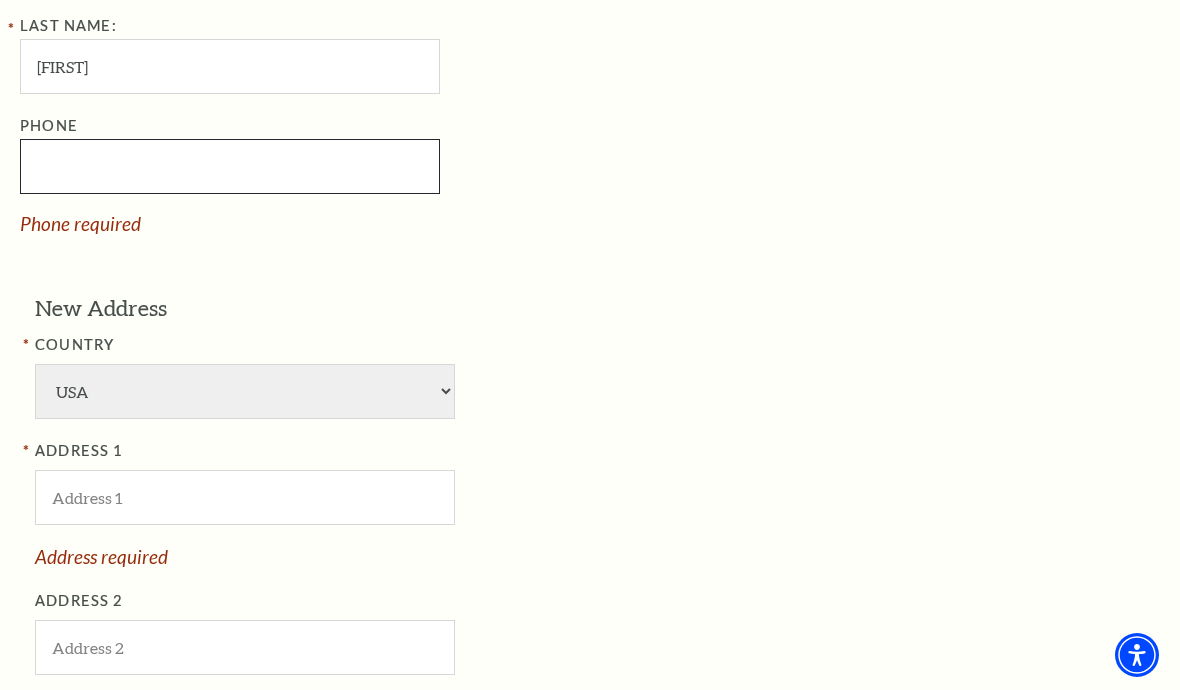 click on "Phone" at bounding box center (230, 166) 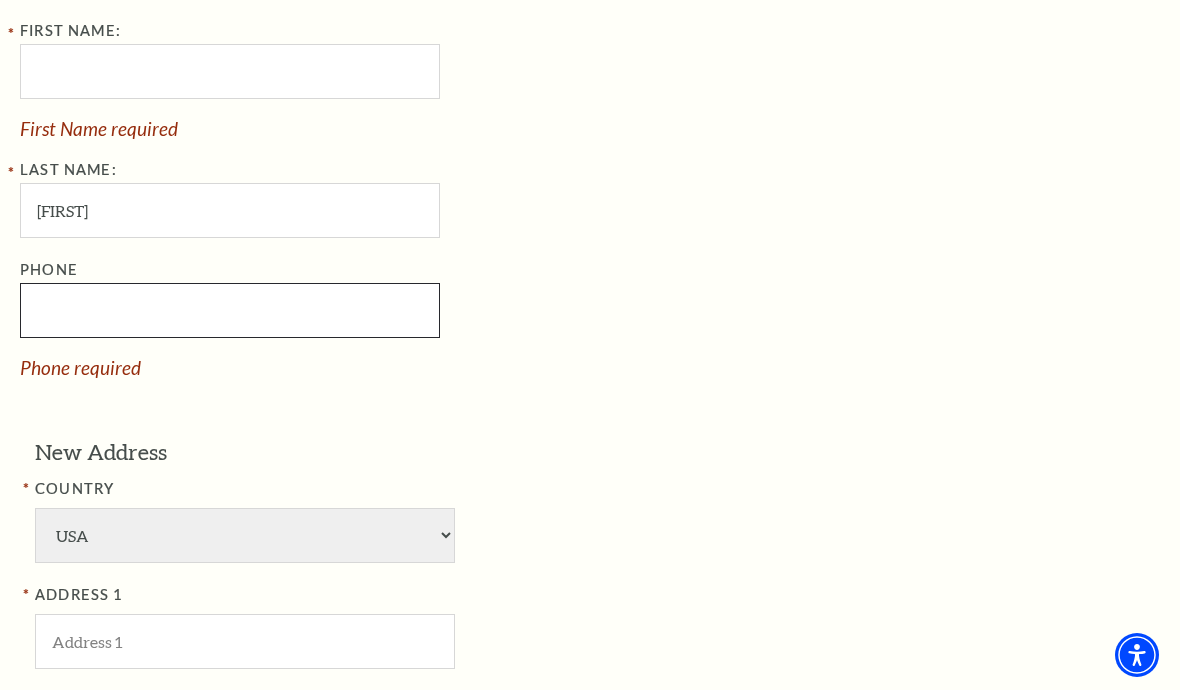 scroll, scrollTop: 929, scrollLeft: 0, axis: vertical 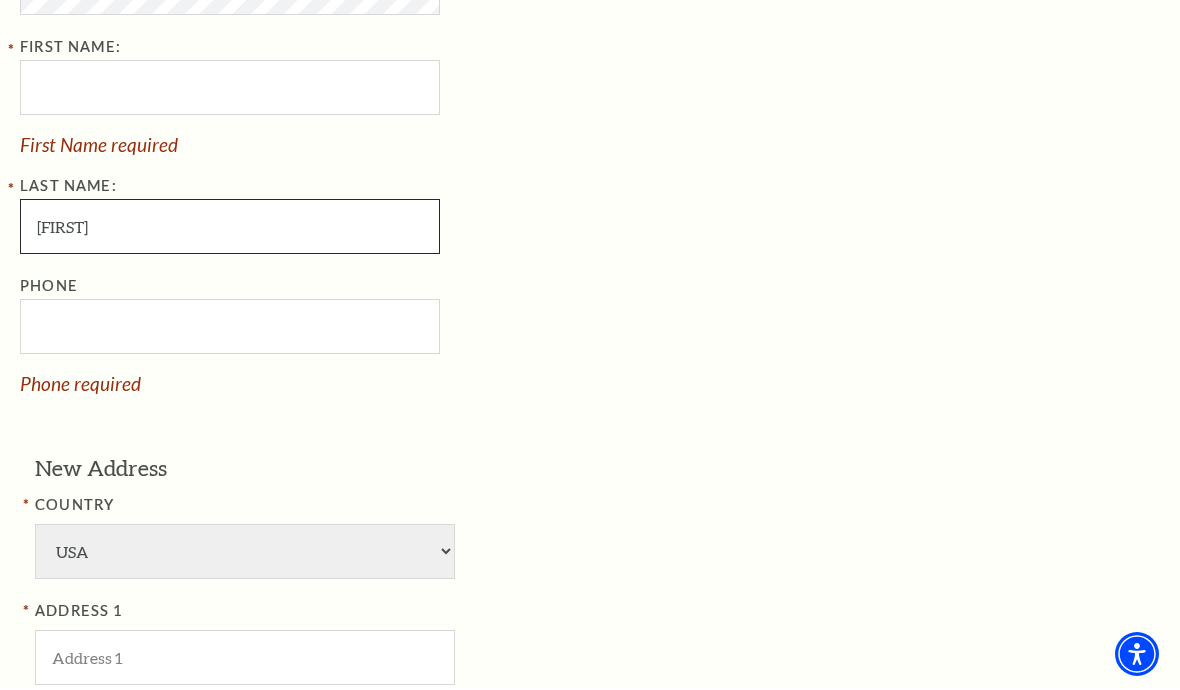click on "[FIRST]" at bounding box center [230, 227] 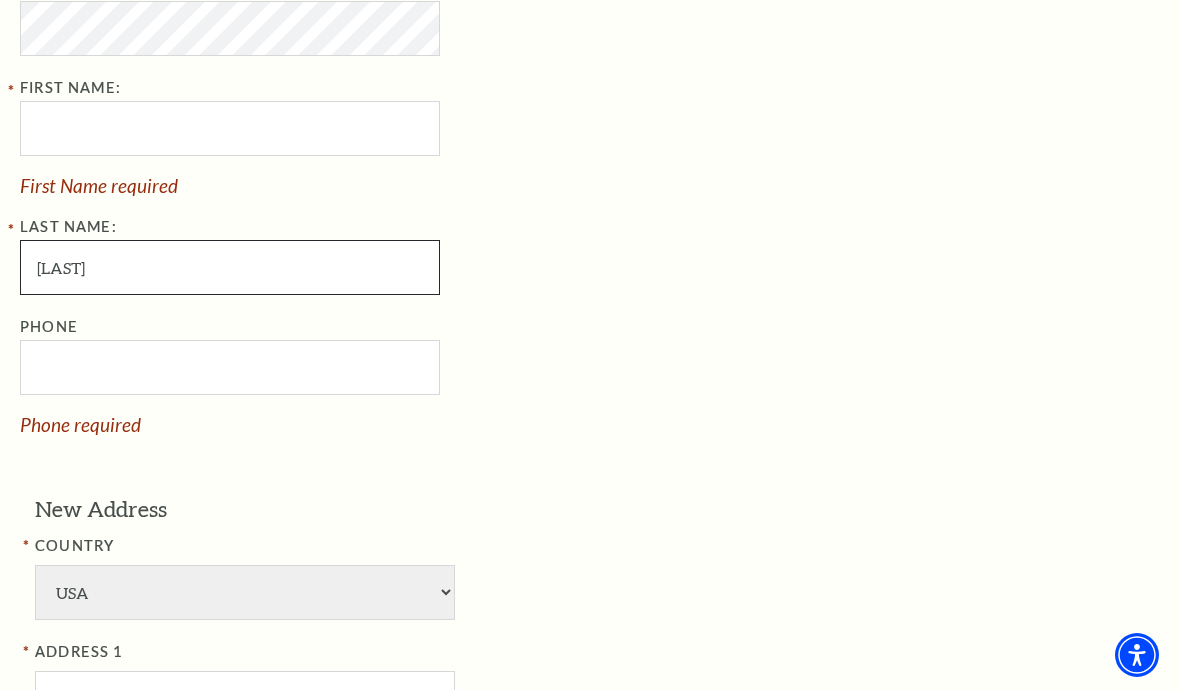 scroll, scrollTop: 870, scrollLeft: 0, axis: vertical 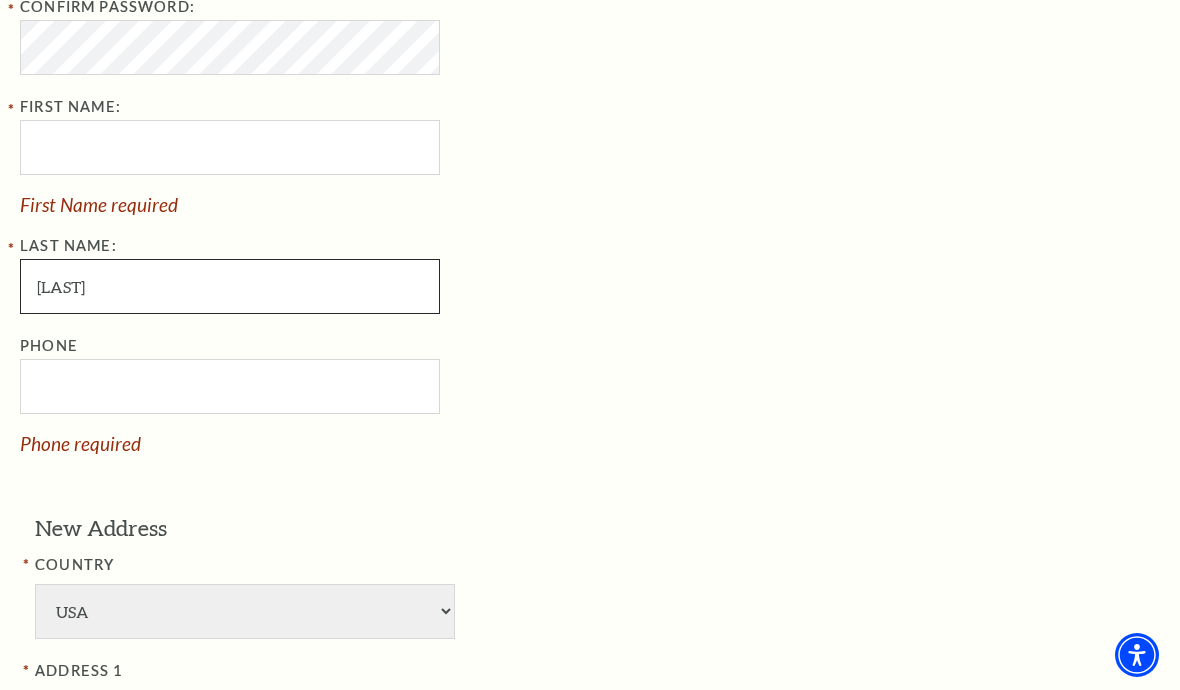 type on "[LAST]" 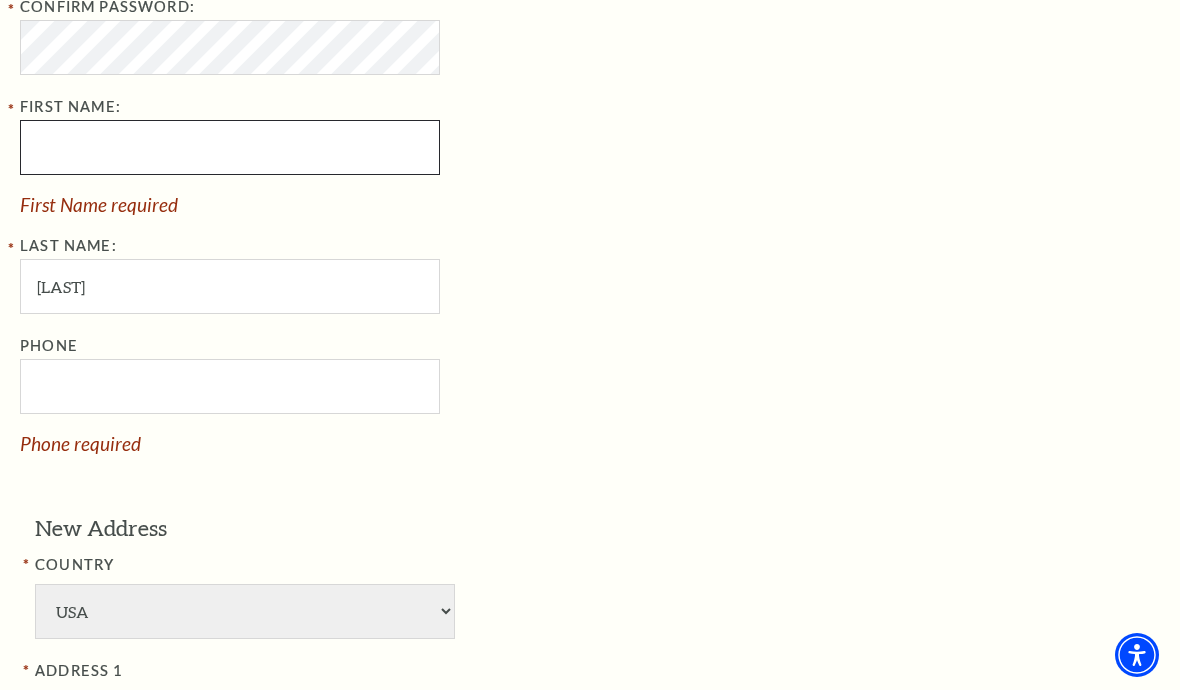click on "First Name:" at bounding box center (230, 147) 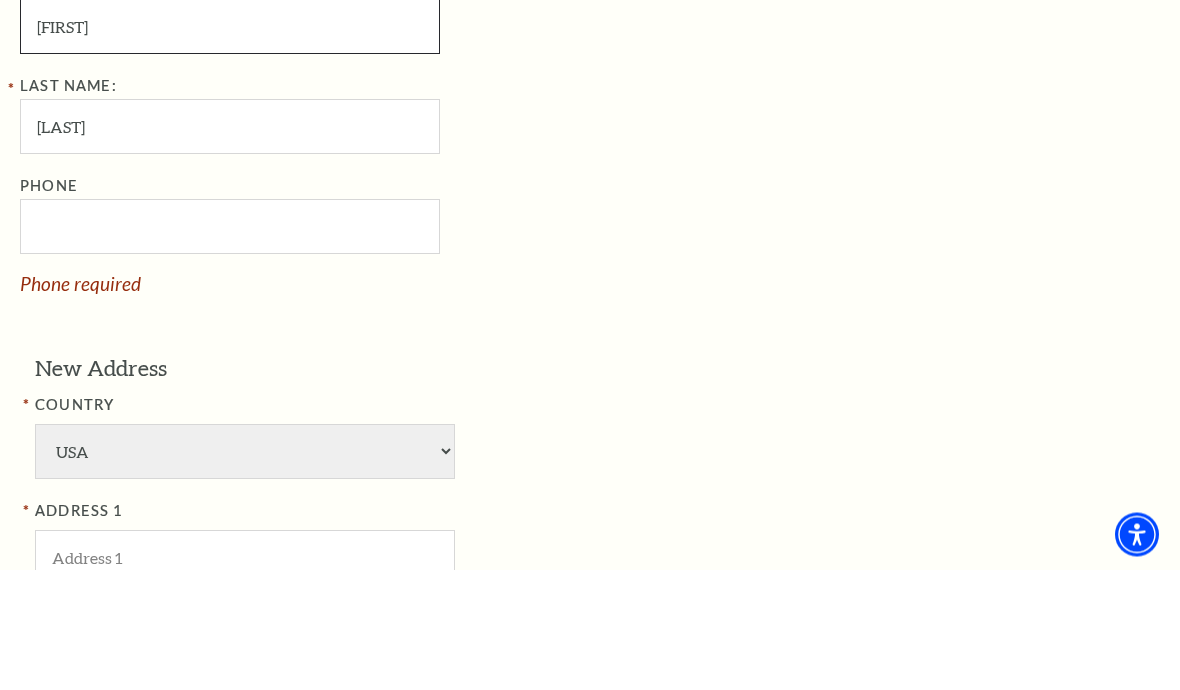 type on "[FIRST]" 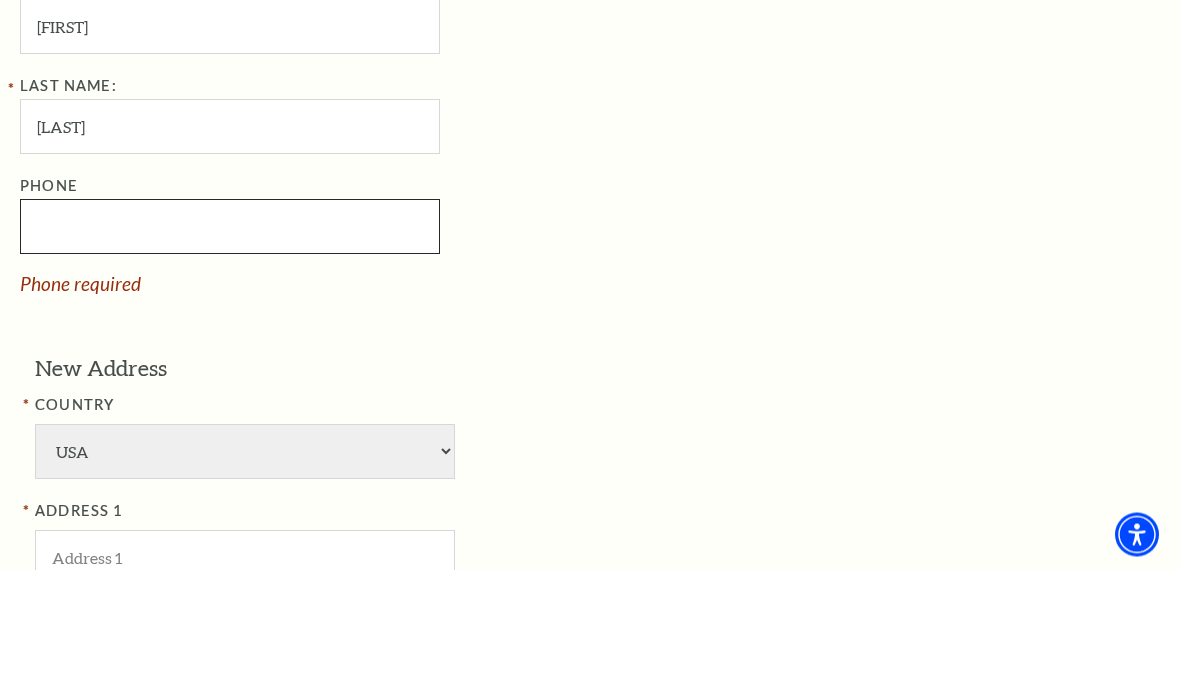 click on "Phone" at bounding box center [230, 347] 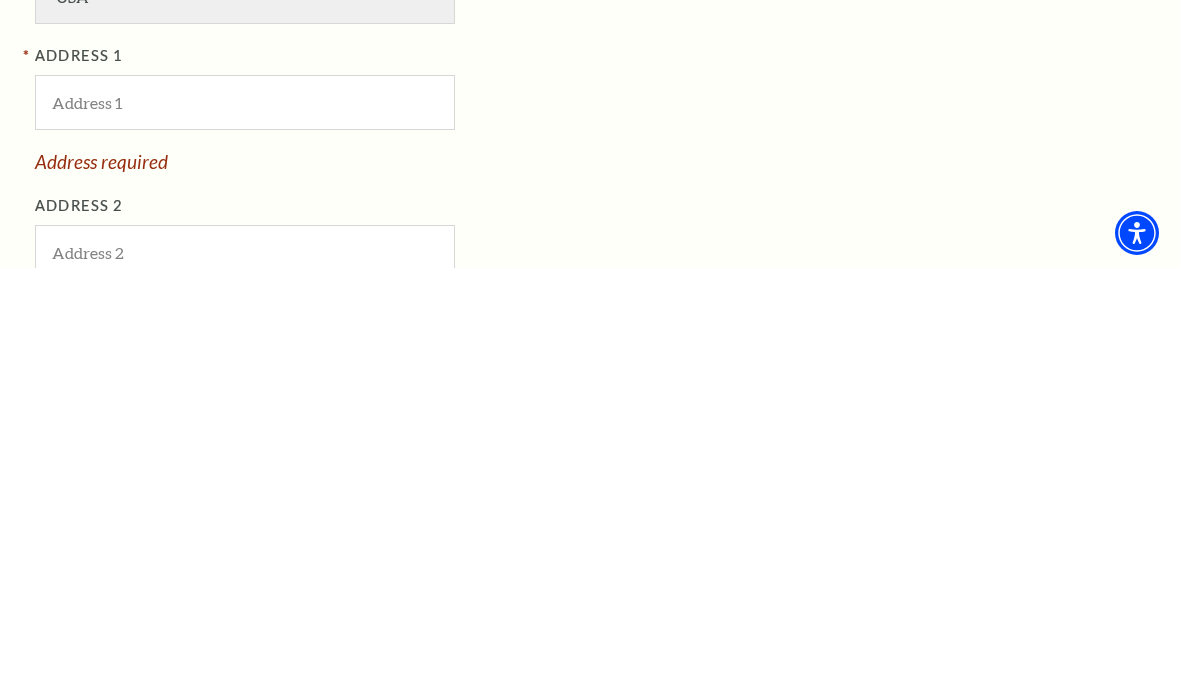 scroll, scrollTop: 993, scrollLeft: 0, axis: vertical 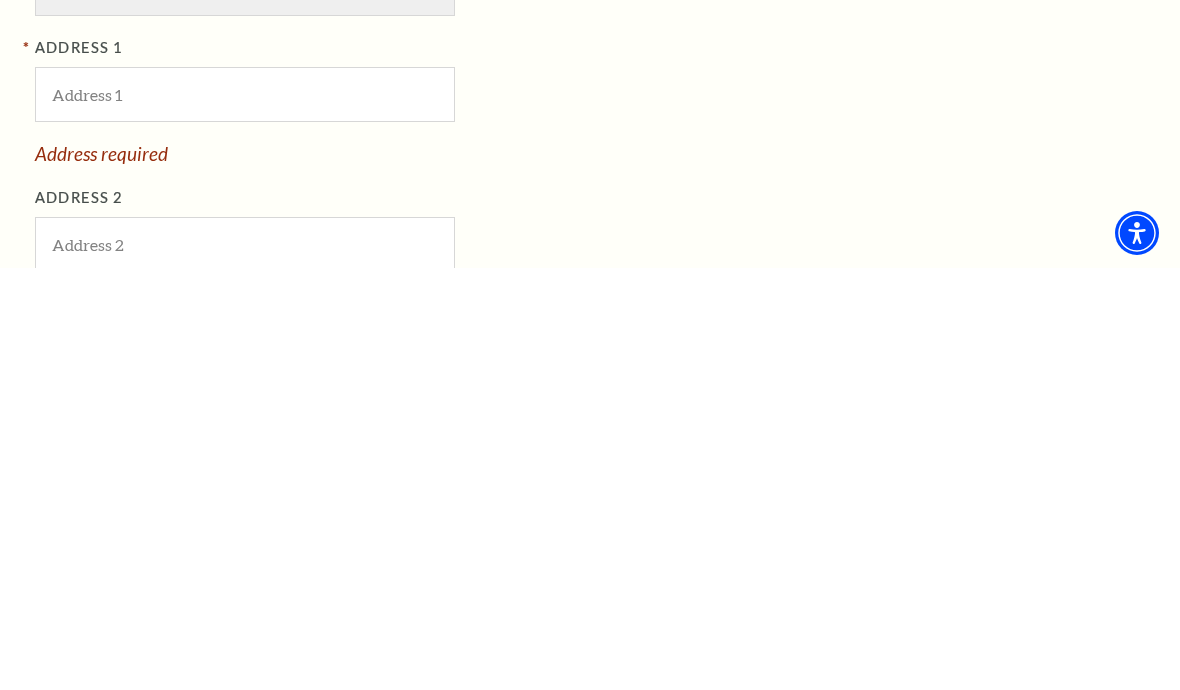 type on "[PHONE]" 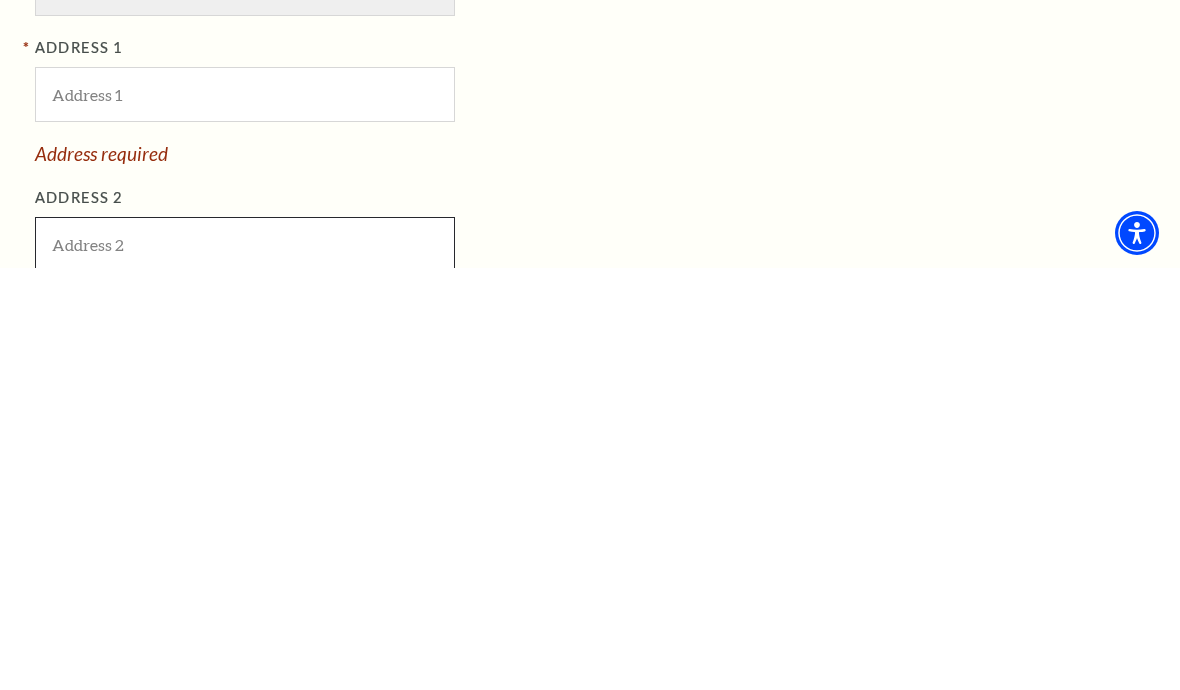 click at bounding box center [245, 666] 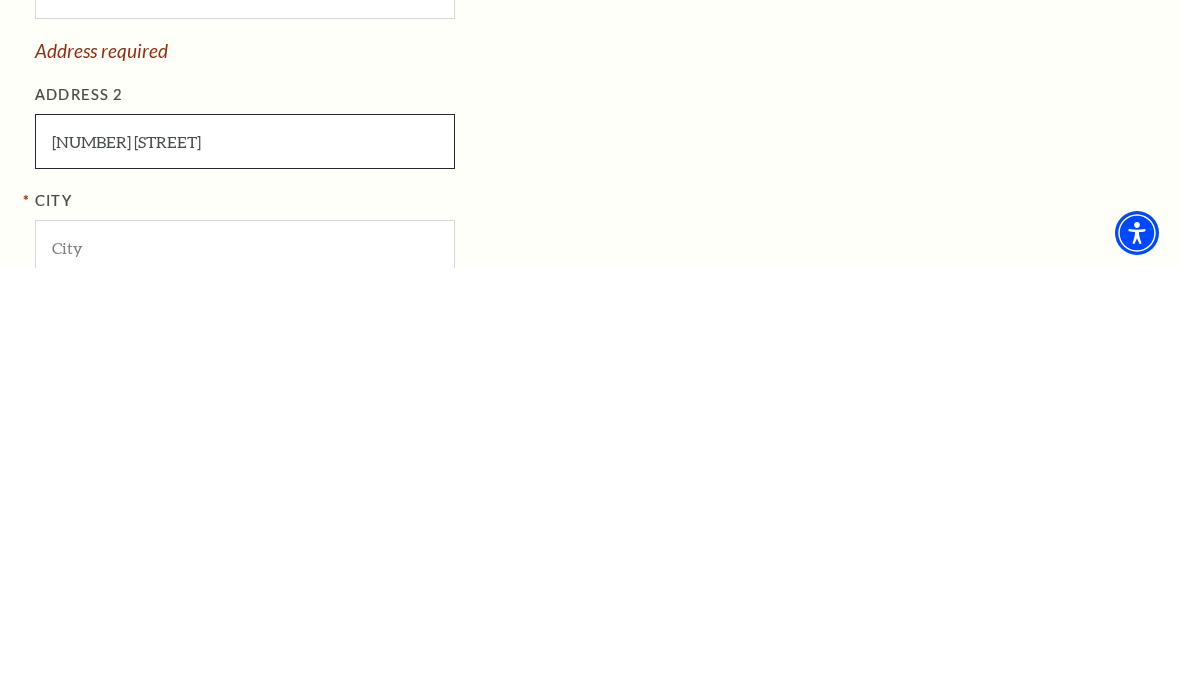 scroll, scrollTop: 1098, scrollLeft: 0, axis: vertical 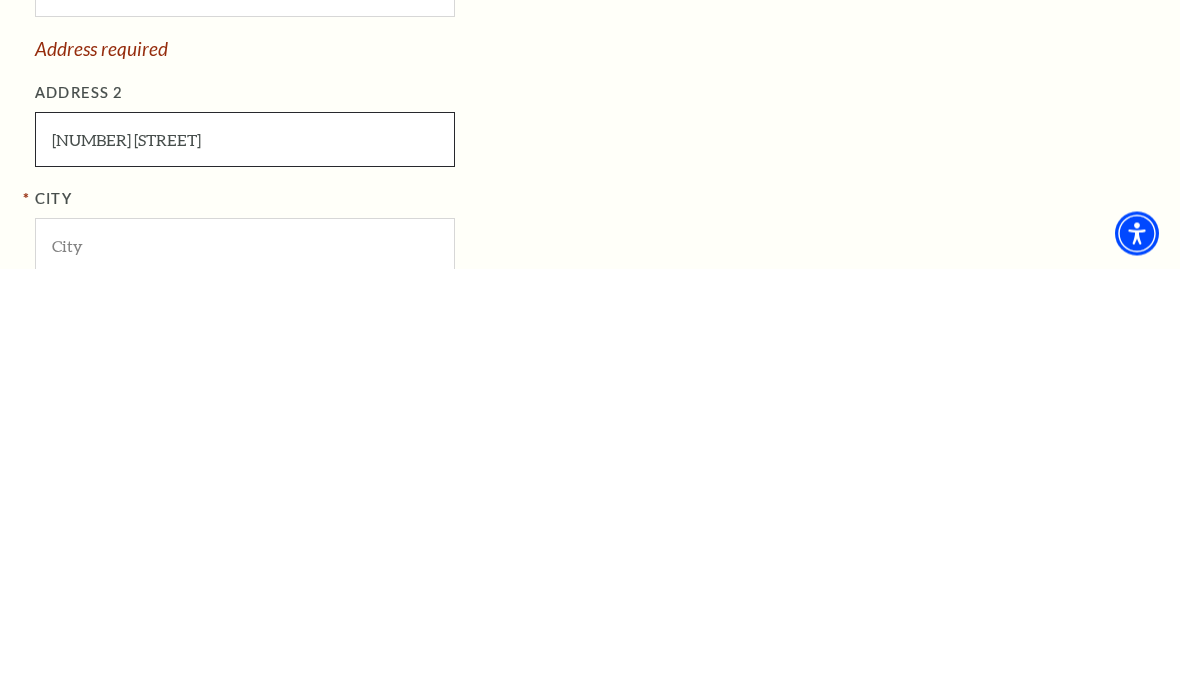 type on "[NUMBER] [STREET]" 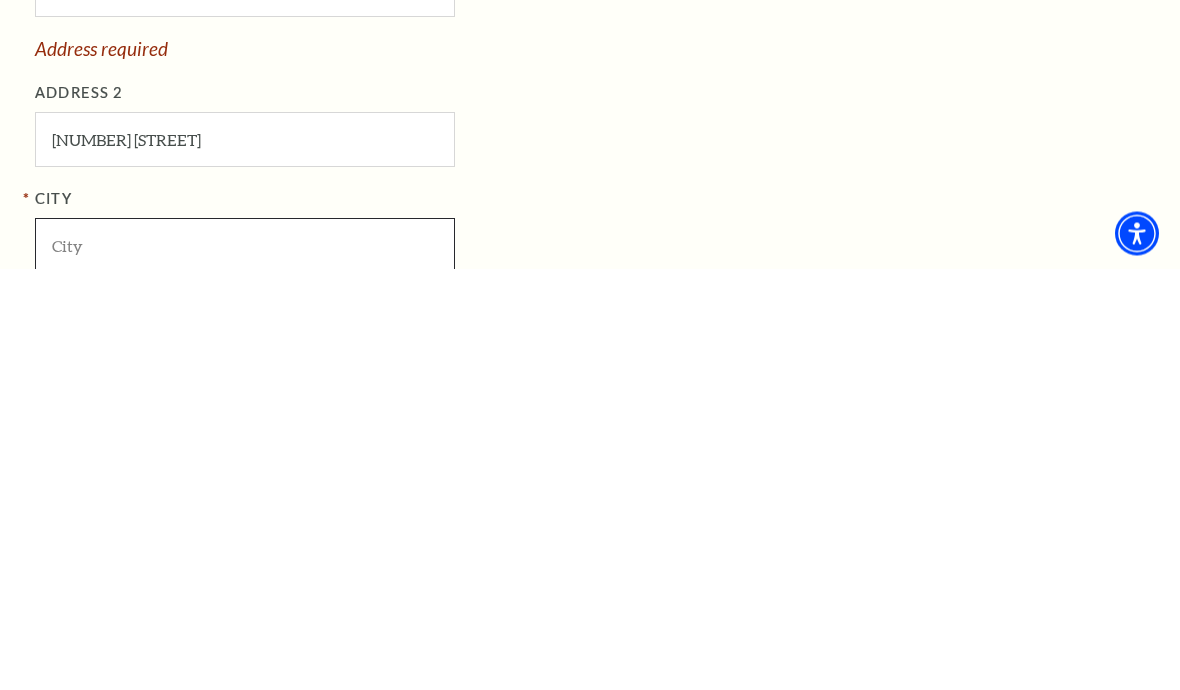click at bounding box center (245, 667) 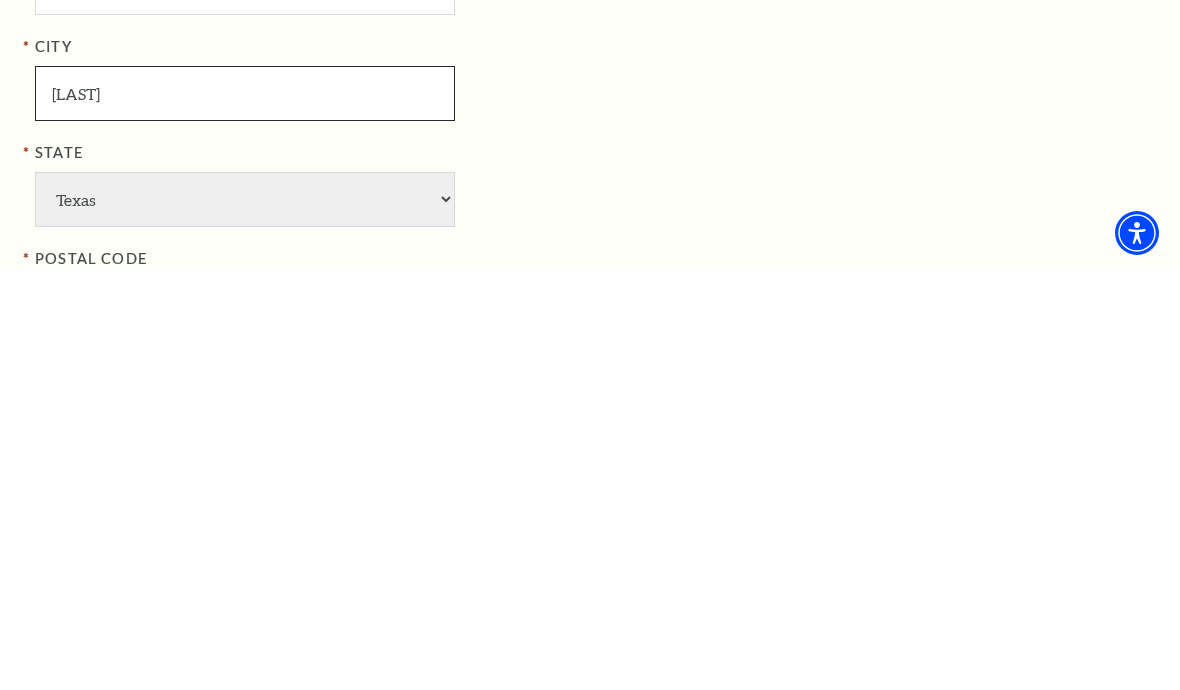 scroll, scrollTop: 1251, scrollLeft: 0, axis: vertical 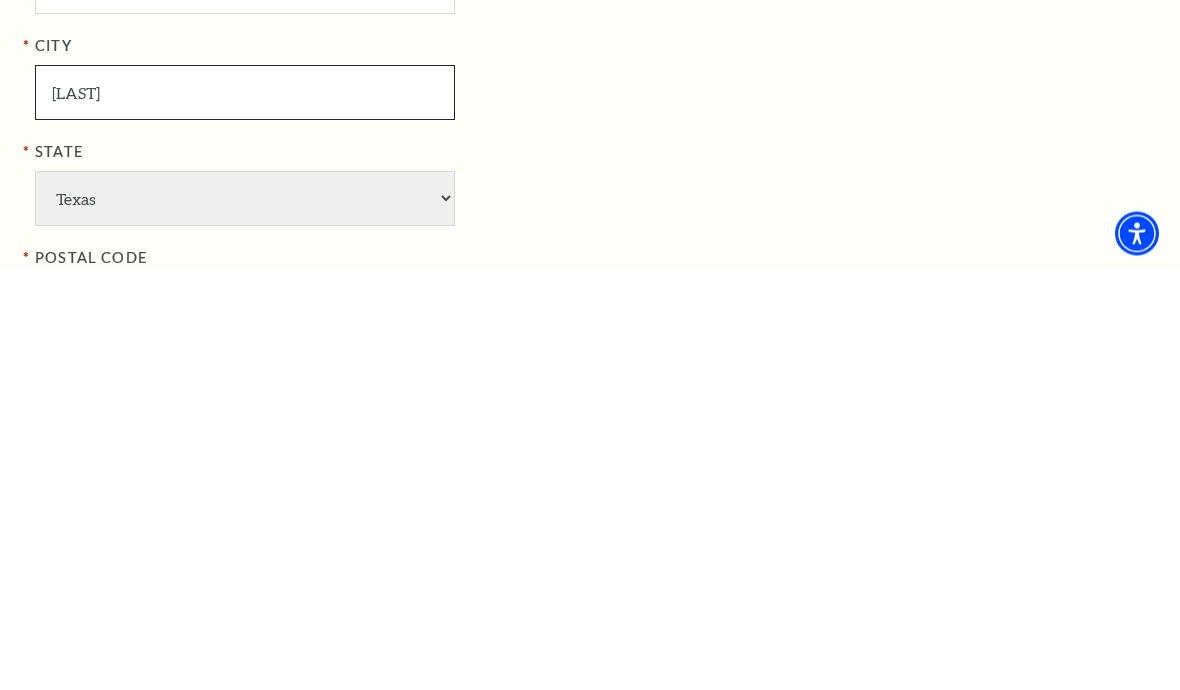 type on "[LAST]" 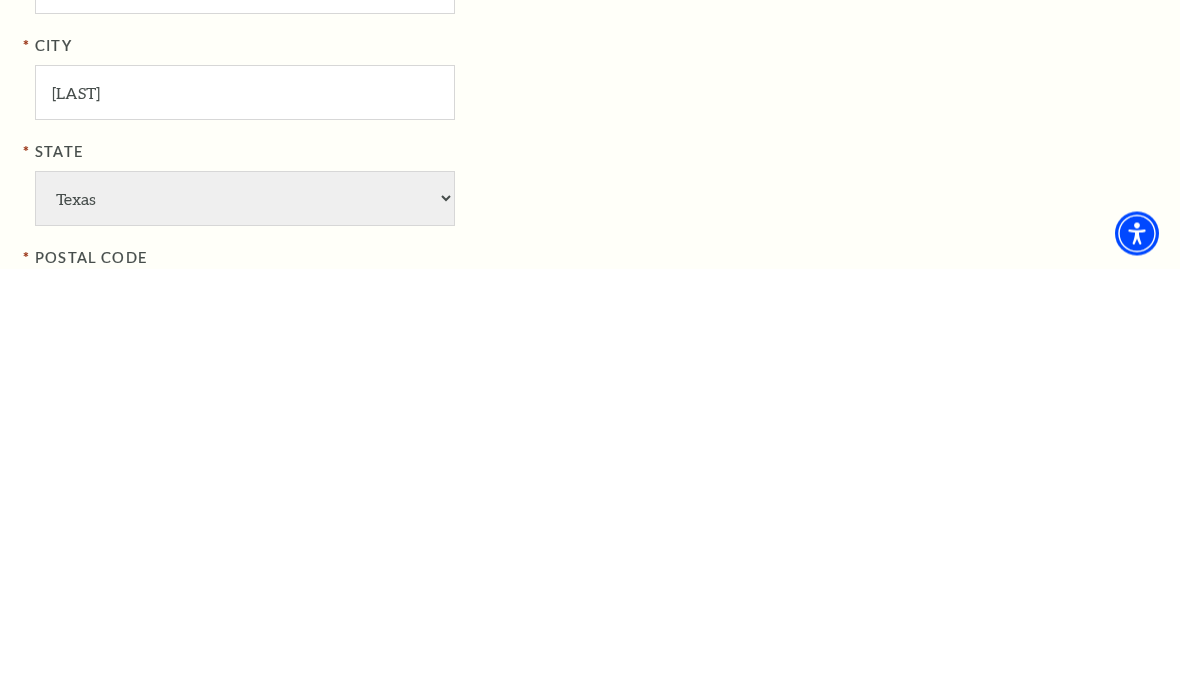 click at bounding box center (245, 726) 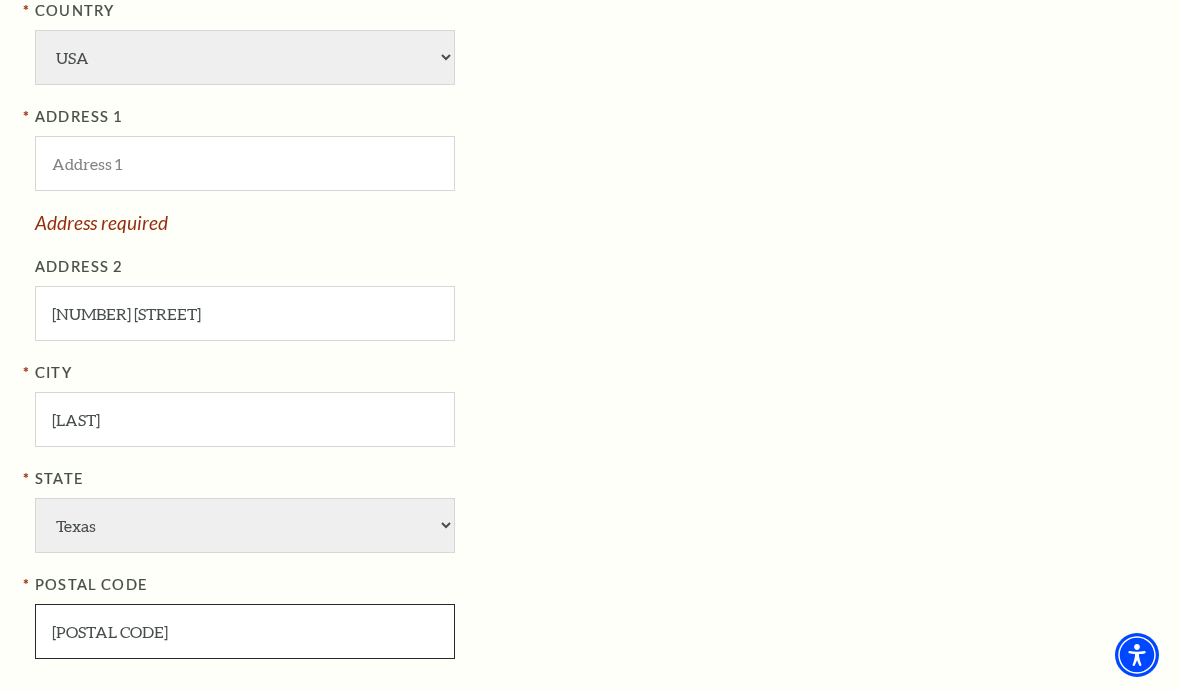 scroll, scrollTop: 1343, scrollLeft: 0, axis: vertical 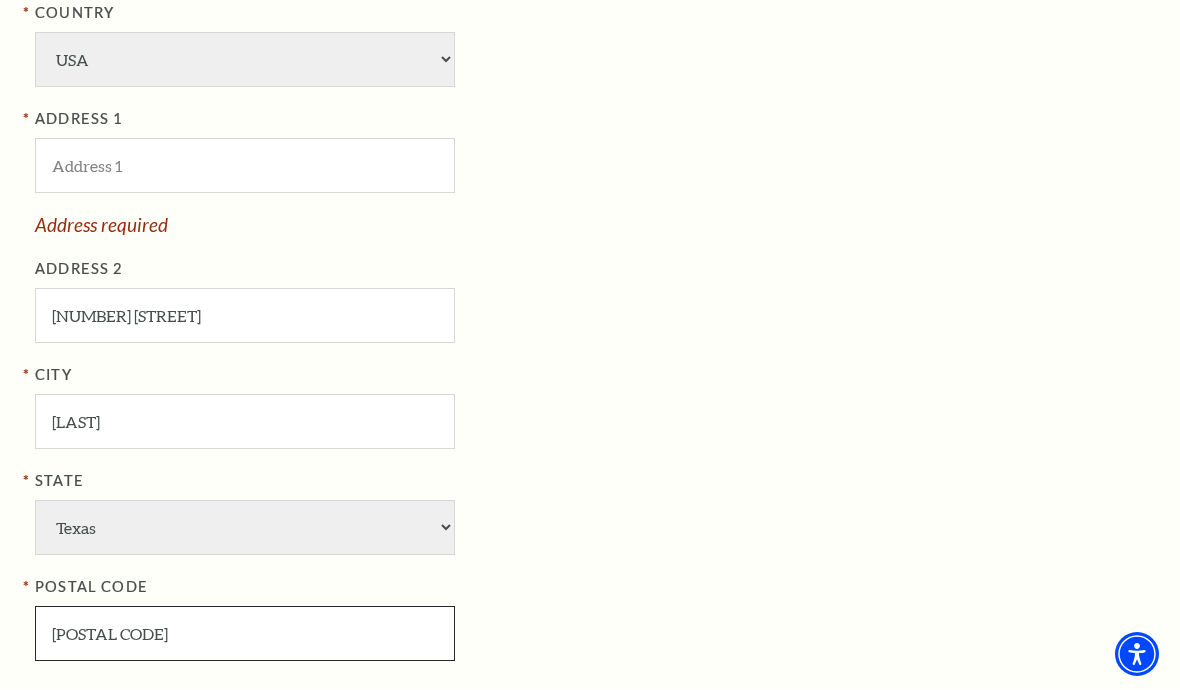 type on "[POSTAL CODE]" 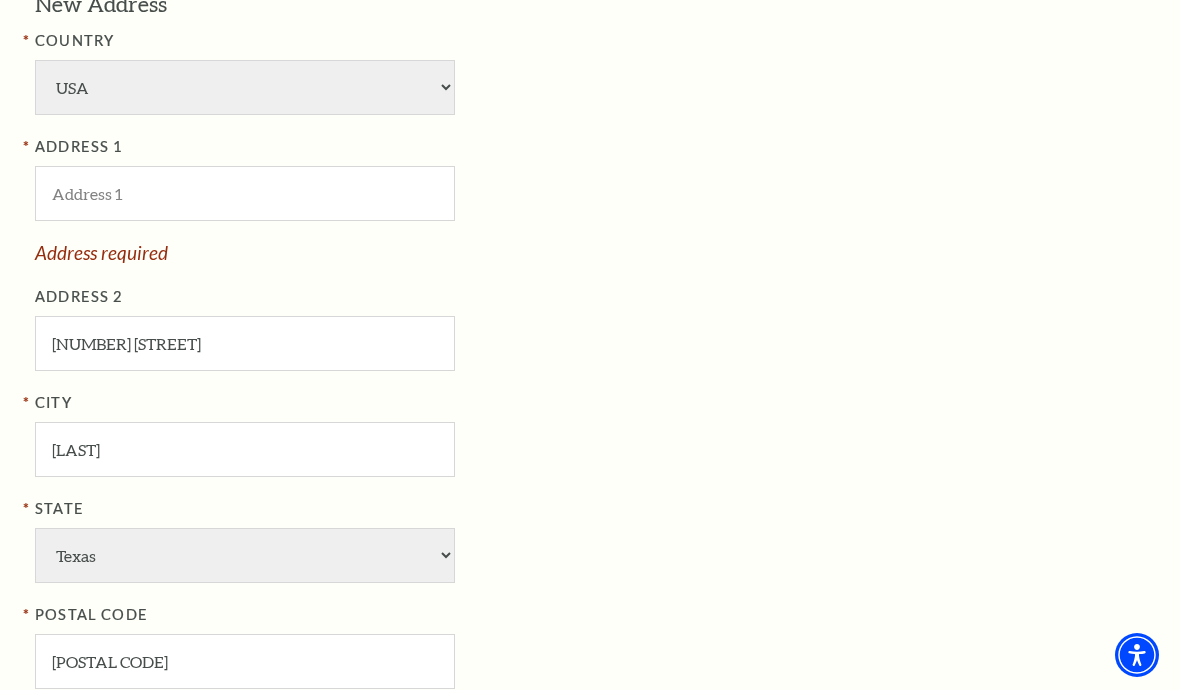 scroll, scrollTop: 1249, scrollLeft: 0, axis: vertical 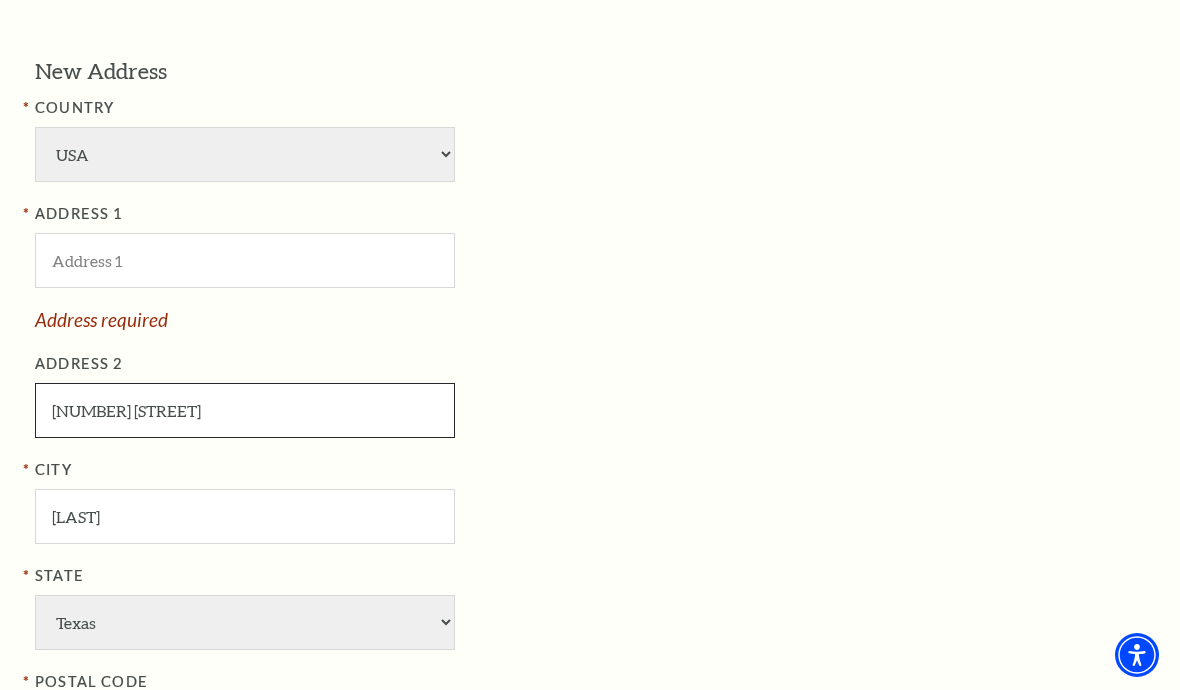 click on "[NUMBER] [STREET]" at bounding box center (245, 410) 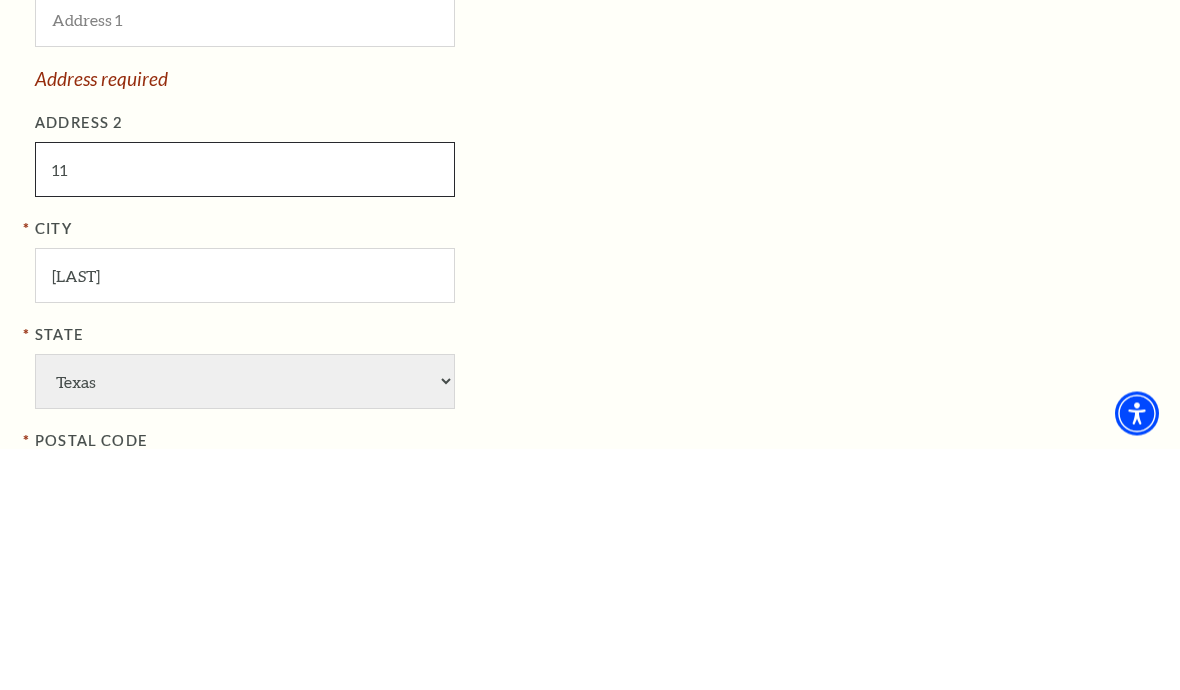 type on "1" 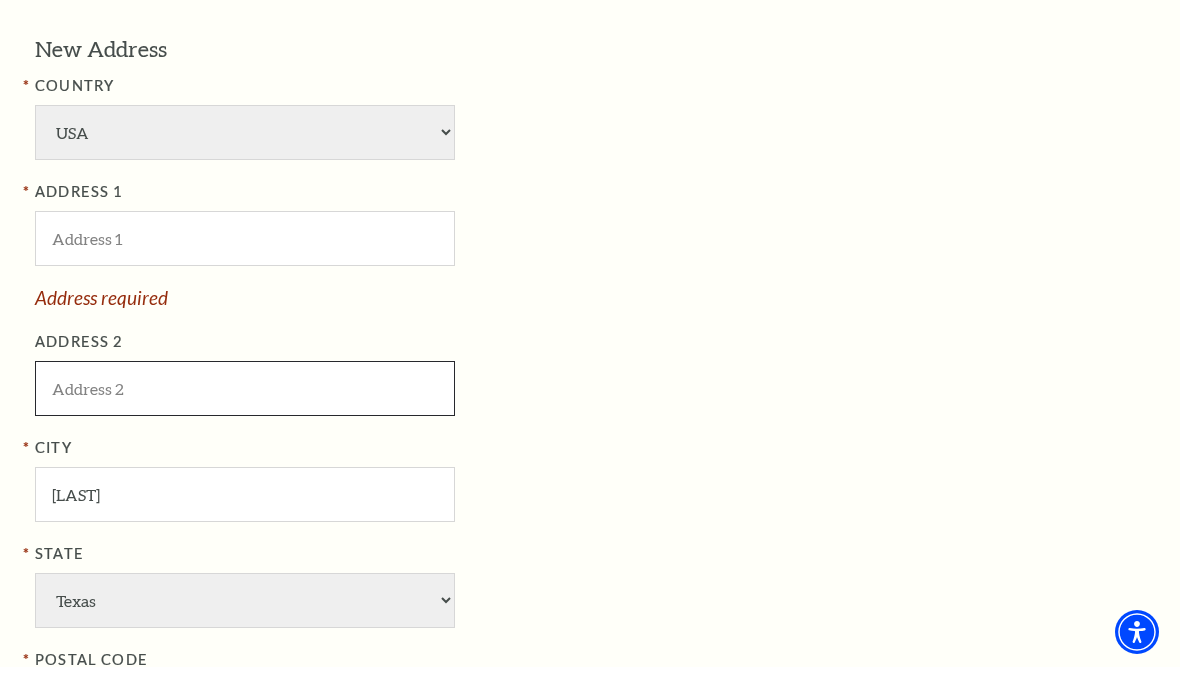 type 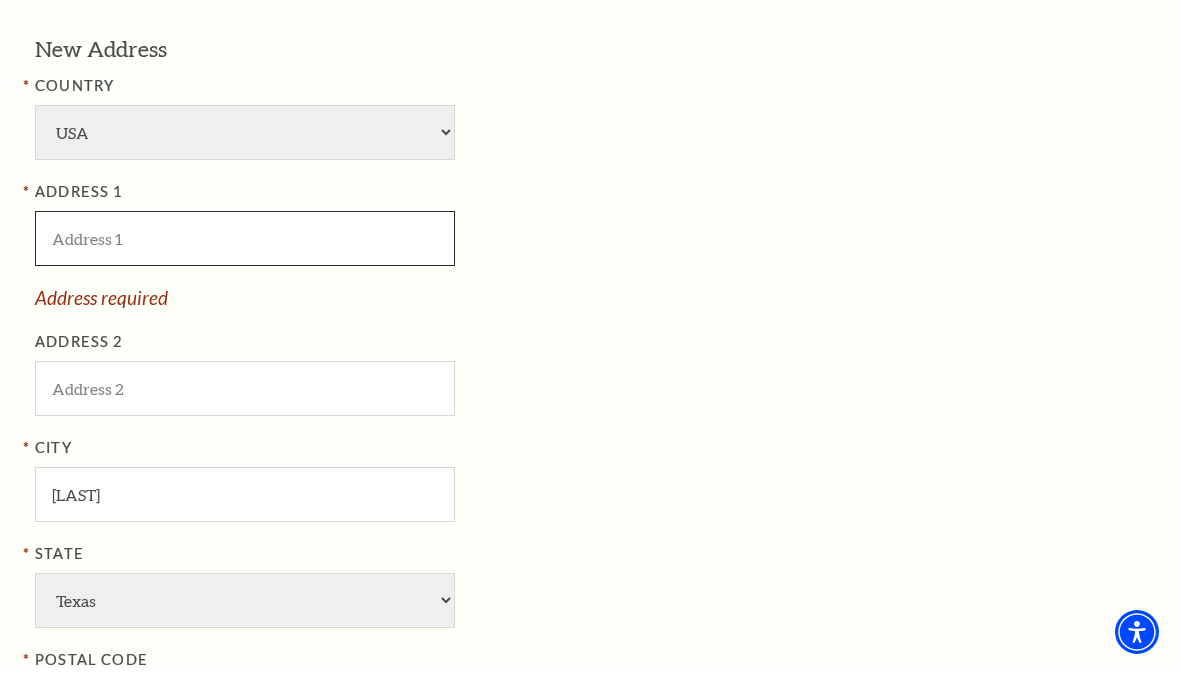 click at bounding box center (245, 261) 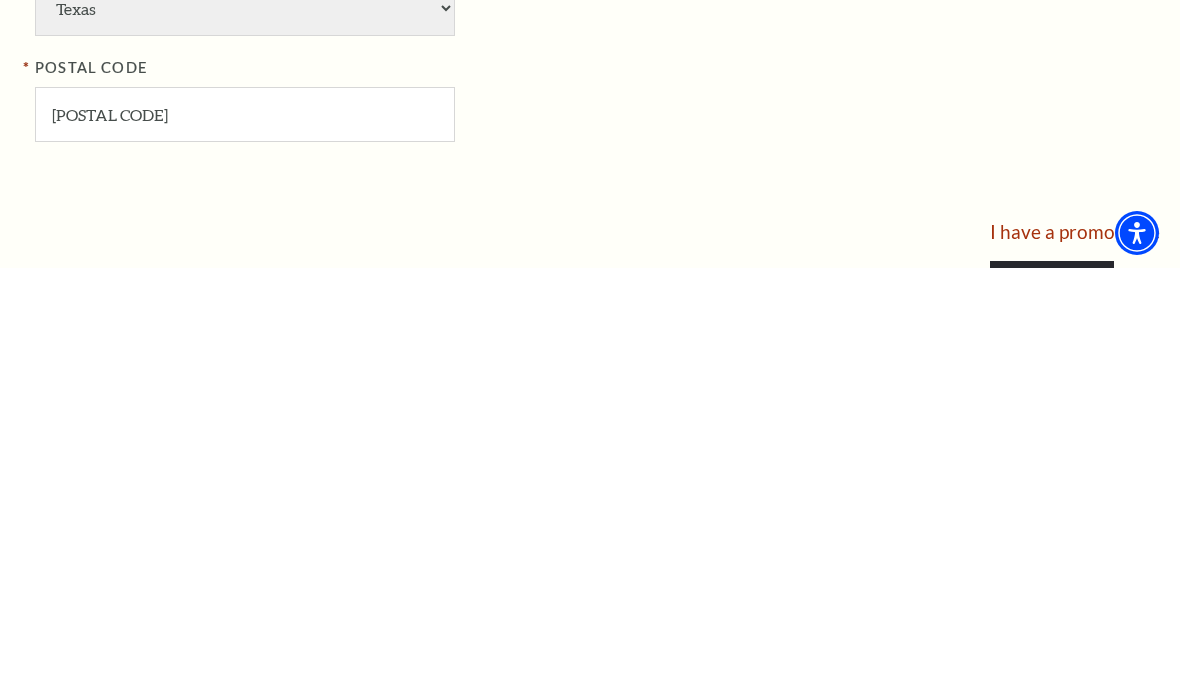scroll, scrollTop: 1405, scrollLeft: 0, axis: vertical 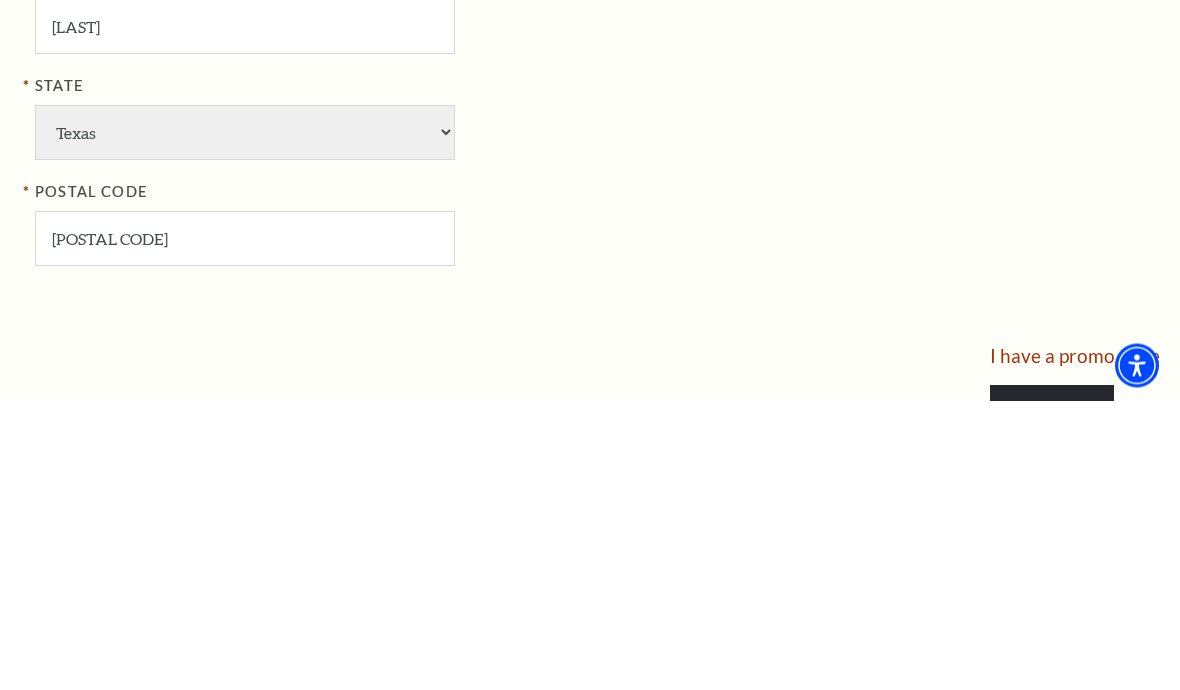 type on "[NUMBER] [STREET]" 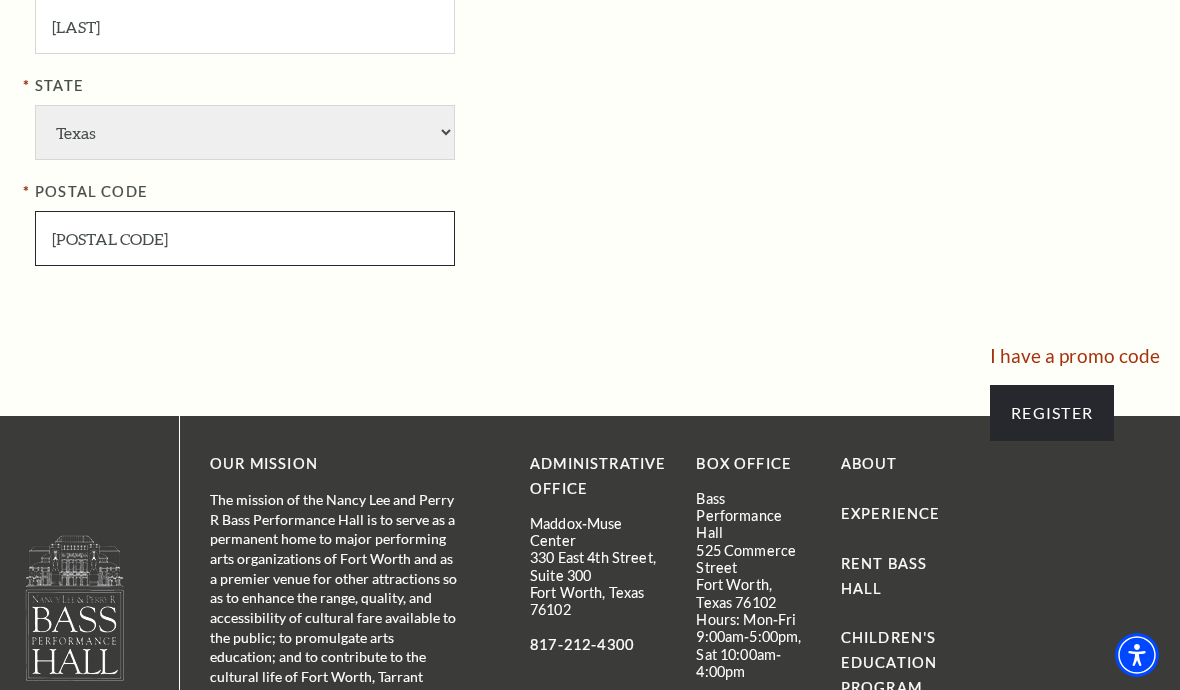 click on "[POSTAL CODE]" at bounding box center (245, 238) 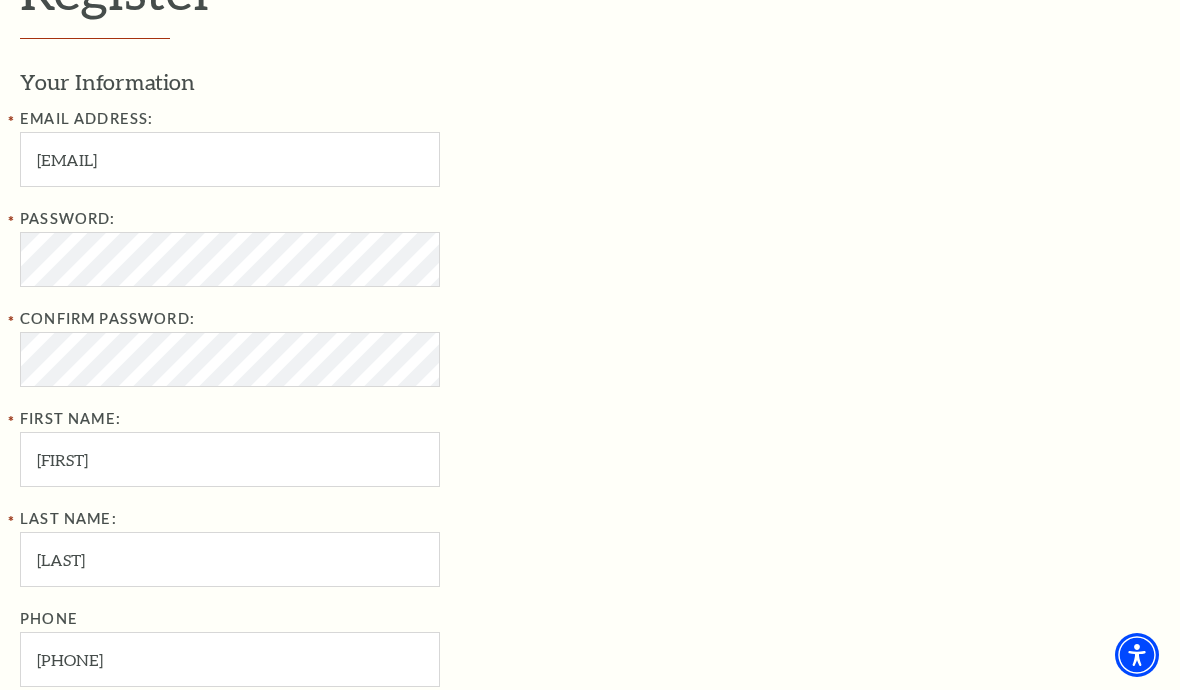 scroll, scrollTop: 513, scrollLeft: 0, axis: vertical 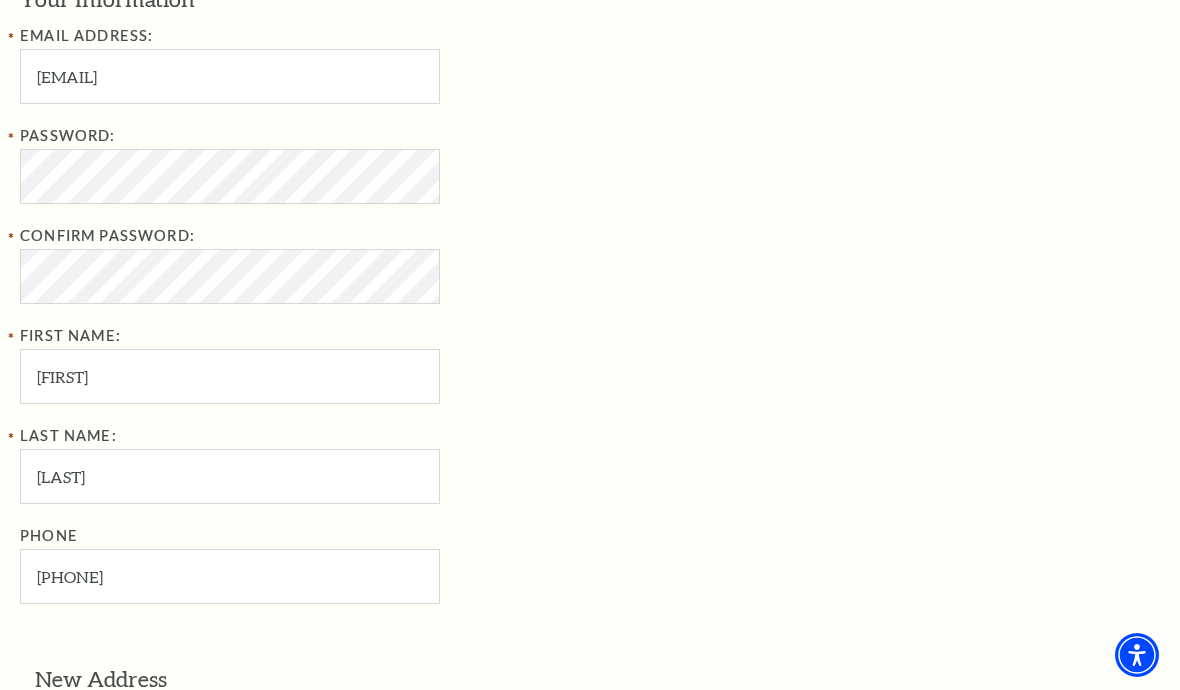 click on "Password:       Confirm Password:       First Name:   [FIRST]" at bounding box center [345, 264] 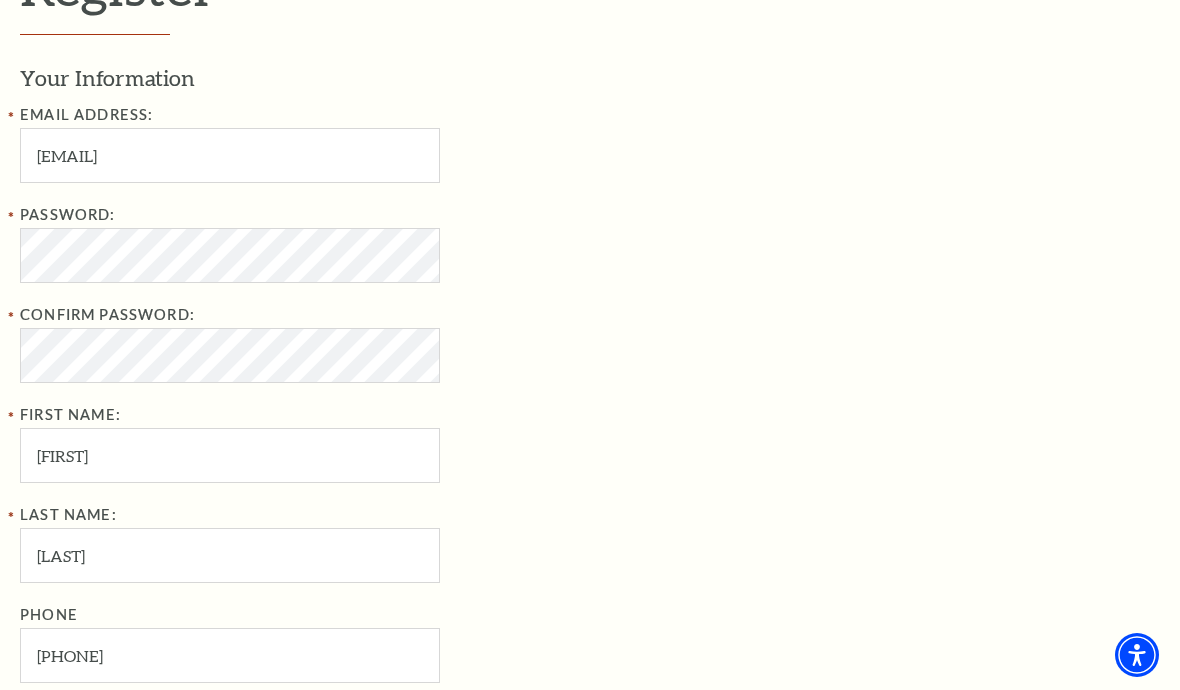 scroll, scrollTop: 460, scrollLeft: 0, axis: vertical 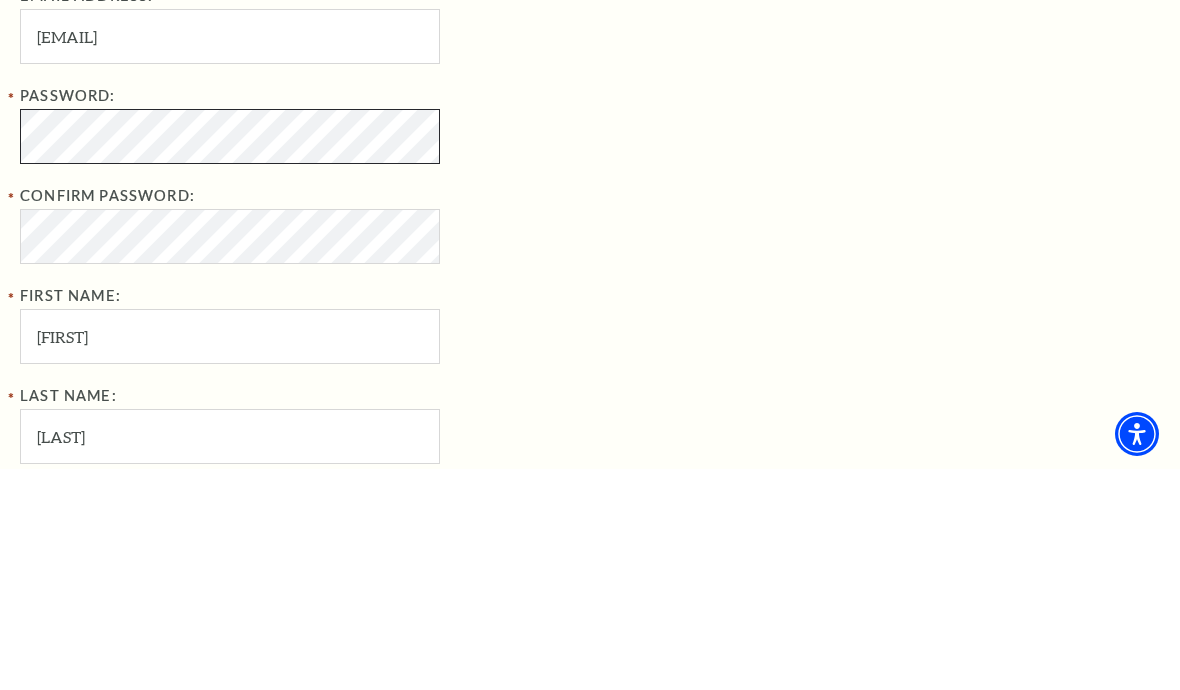 click at bounding box center [0, 2300] 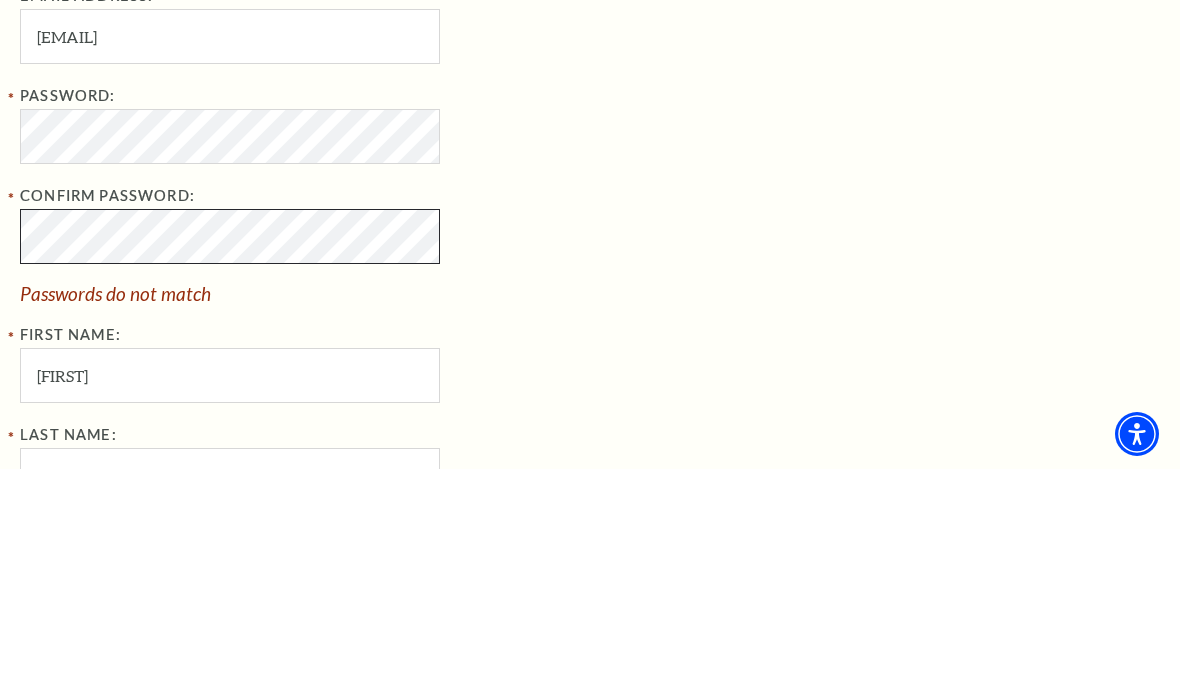 scroll, scrollTop: 681, scrollLeft: 0, axis: vertical 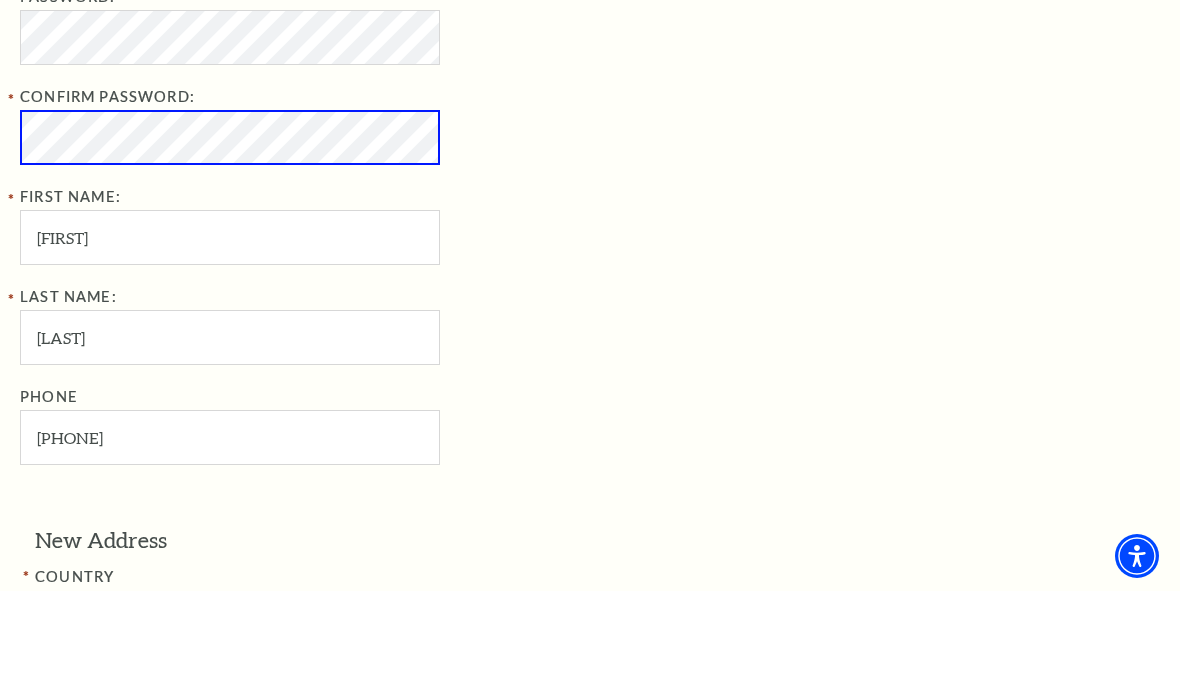 click at bounding box center [0, 2079] 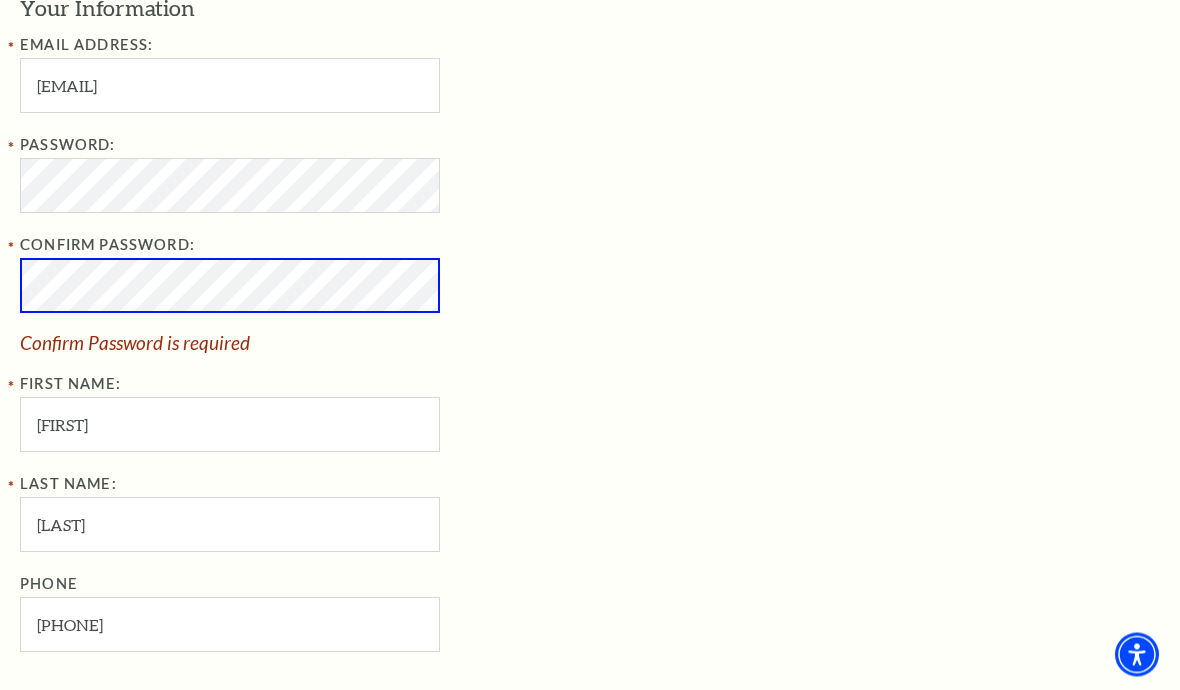 scroll, scrollTop: 609, scrollLeft: 0, axis: vertical 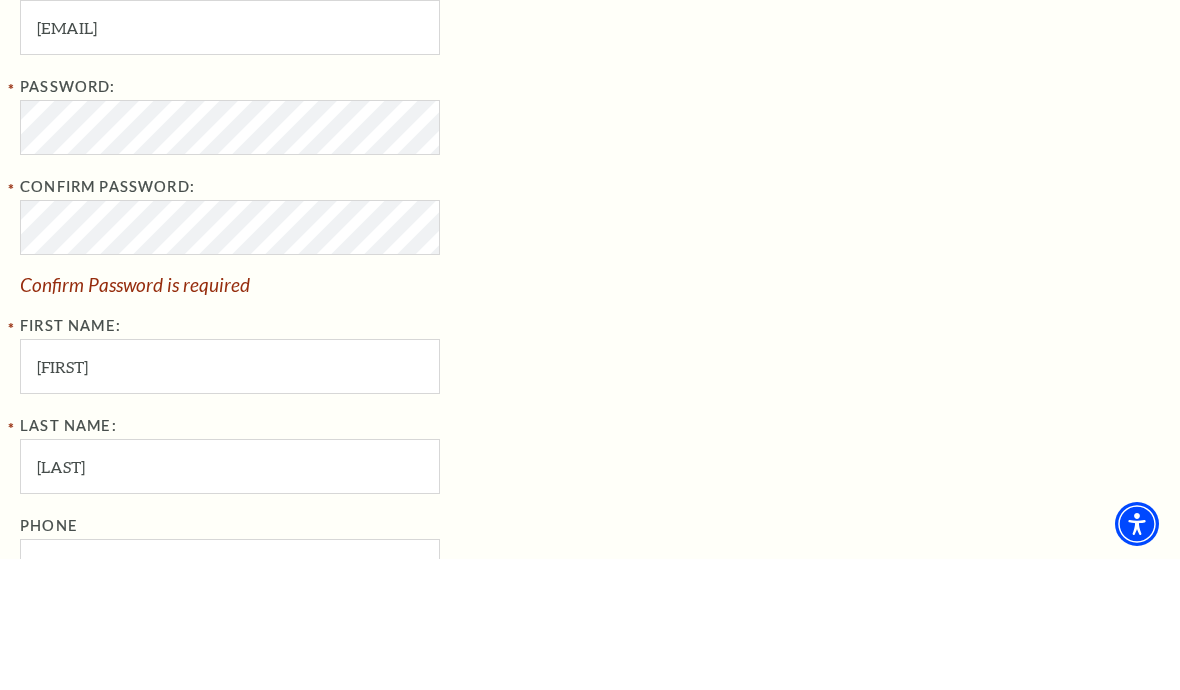 click on "Password:       Confirm Password:     Confirm Password is required   First Name:   [FIRST]" at bounding box center (345, 365) 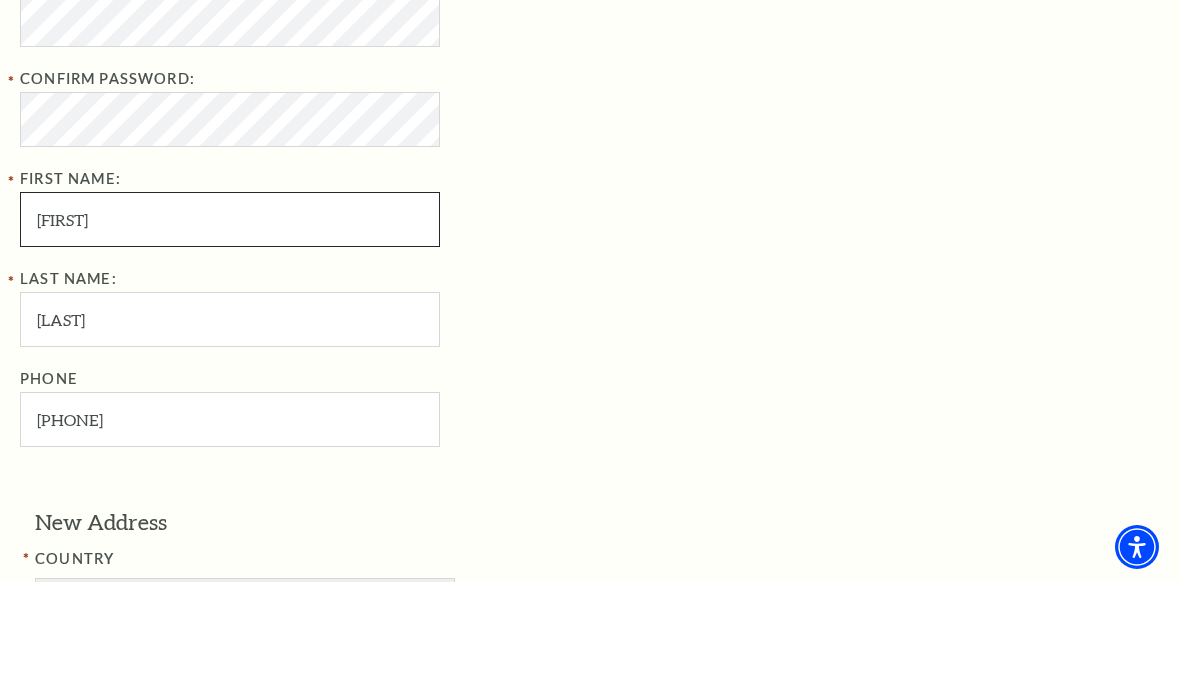 click on "[FIRST]" at bounding box center (230, 327) 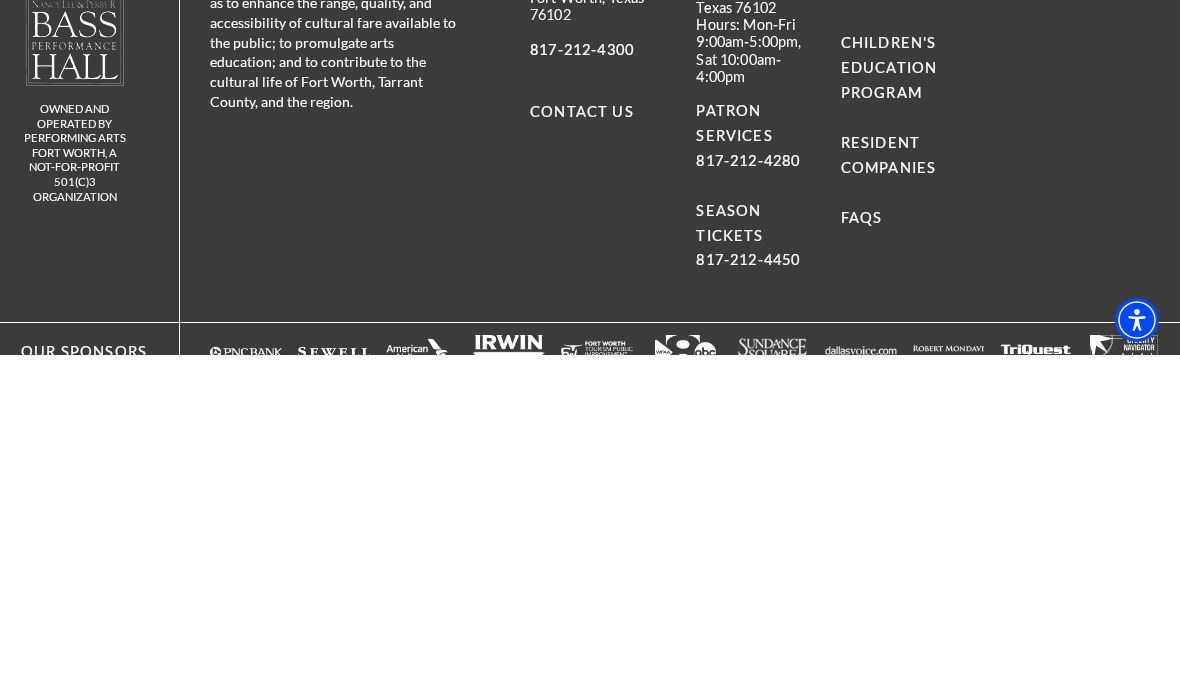 scroll, scrollTop: 1979, scrollLeft: 0, axis: vertical 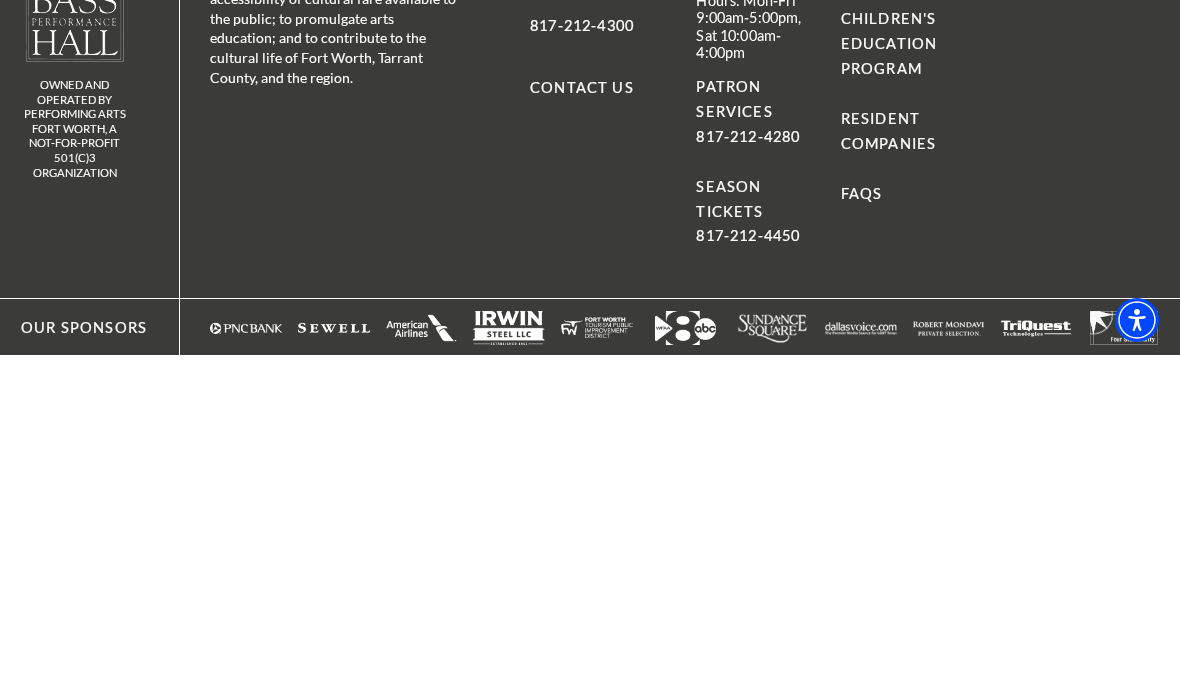 click on "Register" at bounding box center [1052, 129] 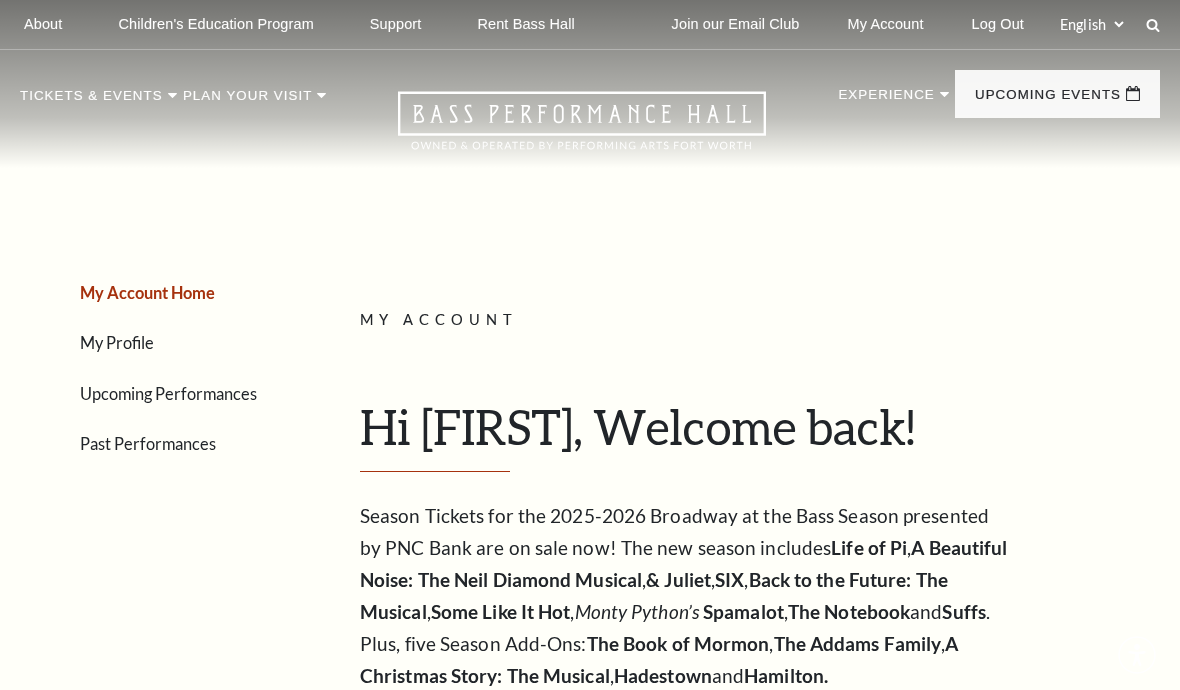 scroll, scrollTop: 0, scrollLeft: 0, axis: both 